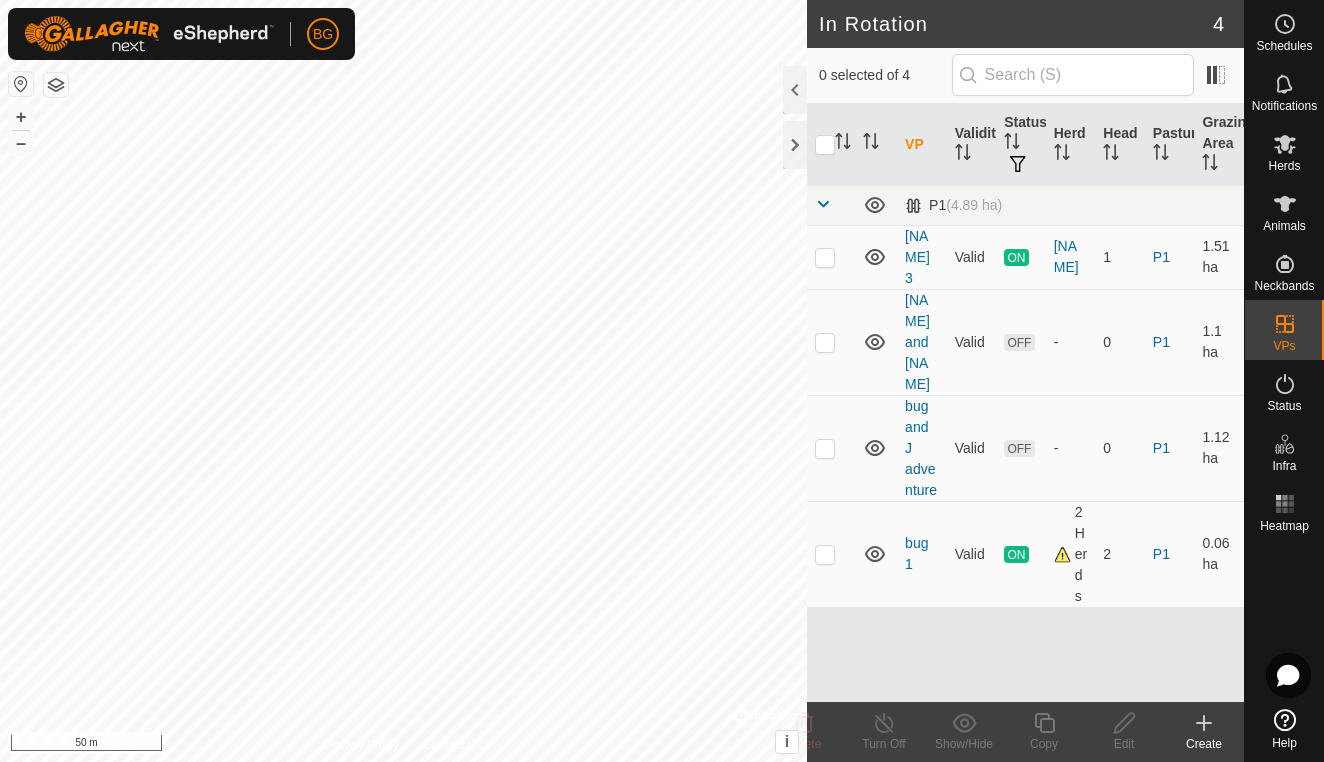 scroll, scrollTop: 0, scrollLeft: 0, axis: both 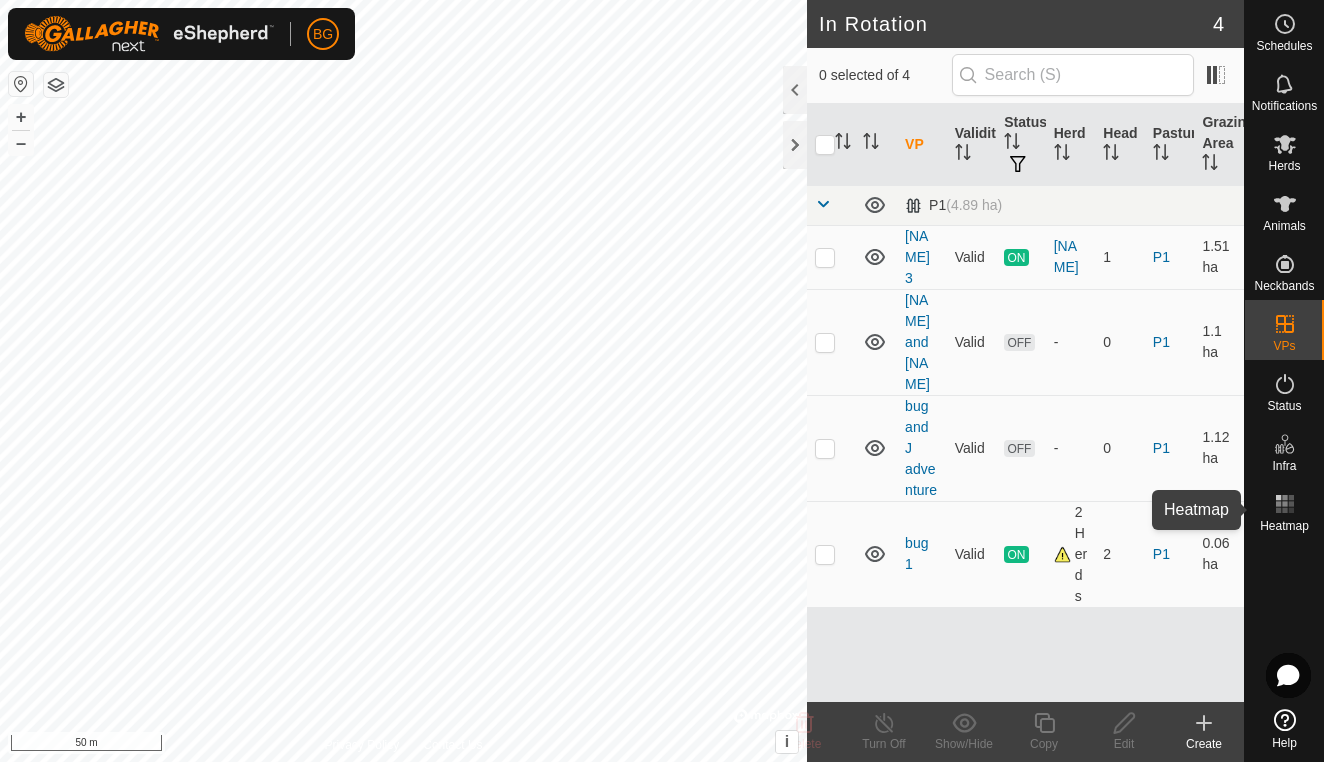 click 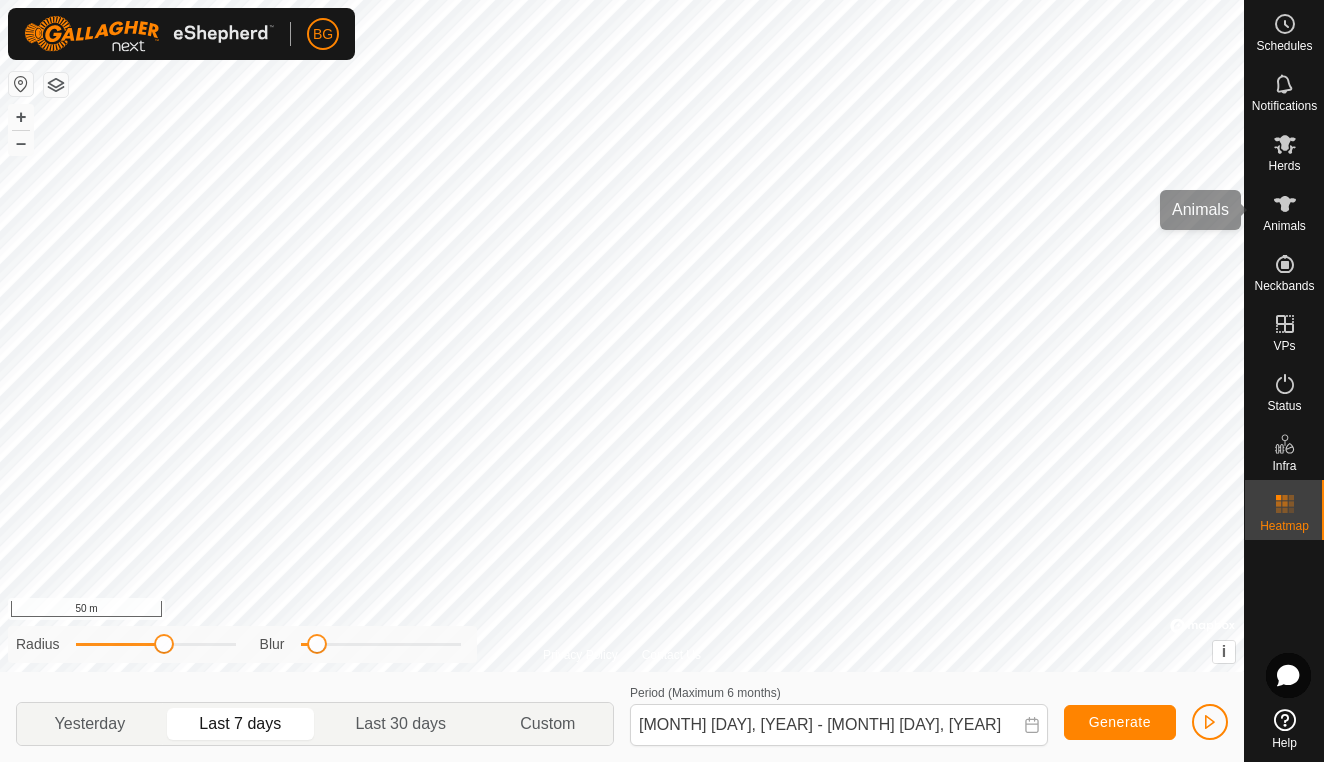 click 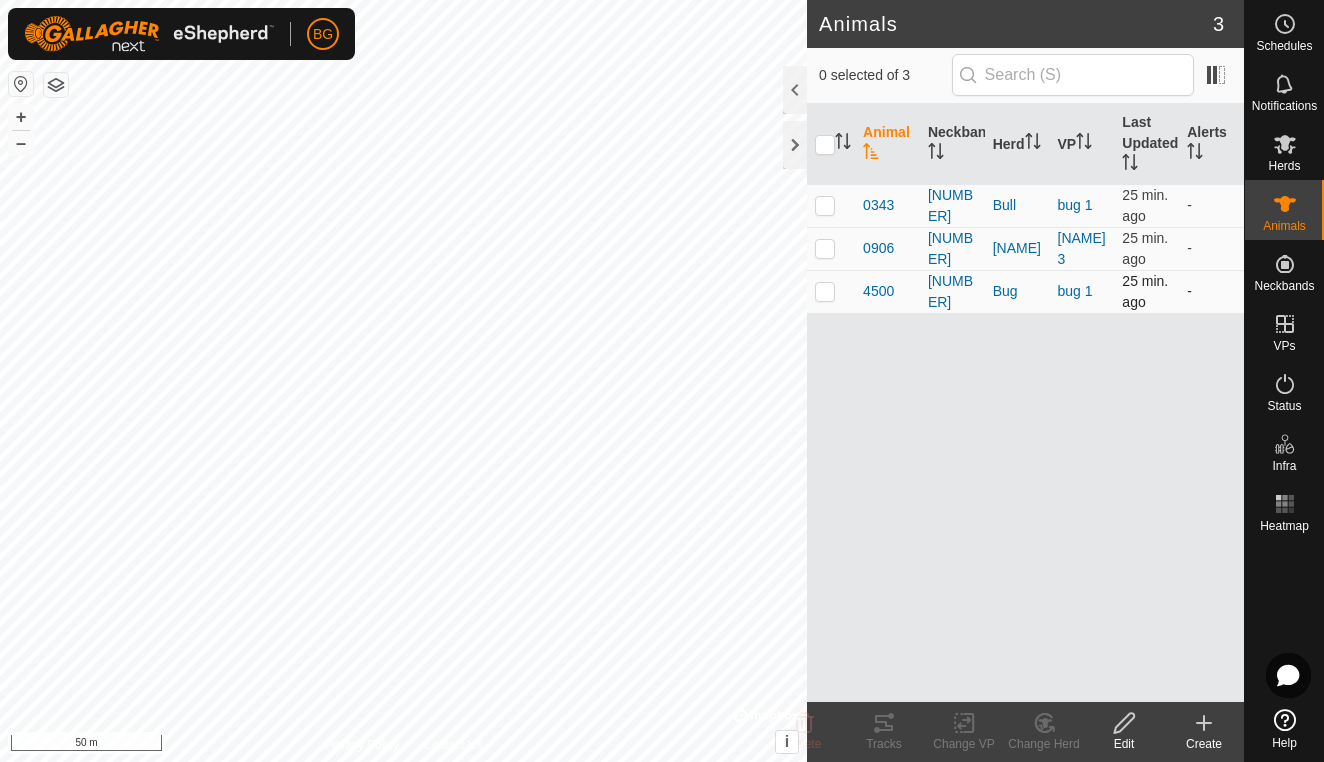 click at bounding box center (825, 291) 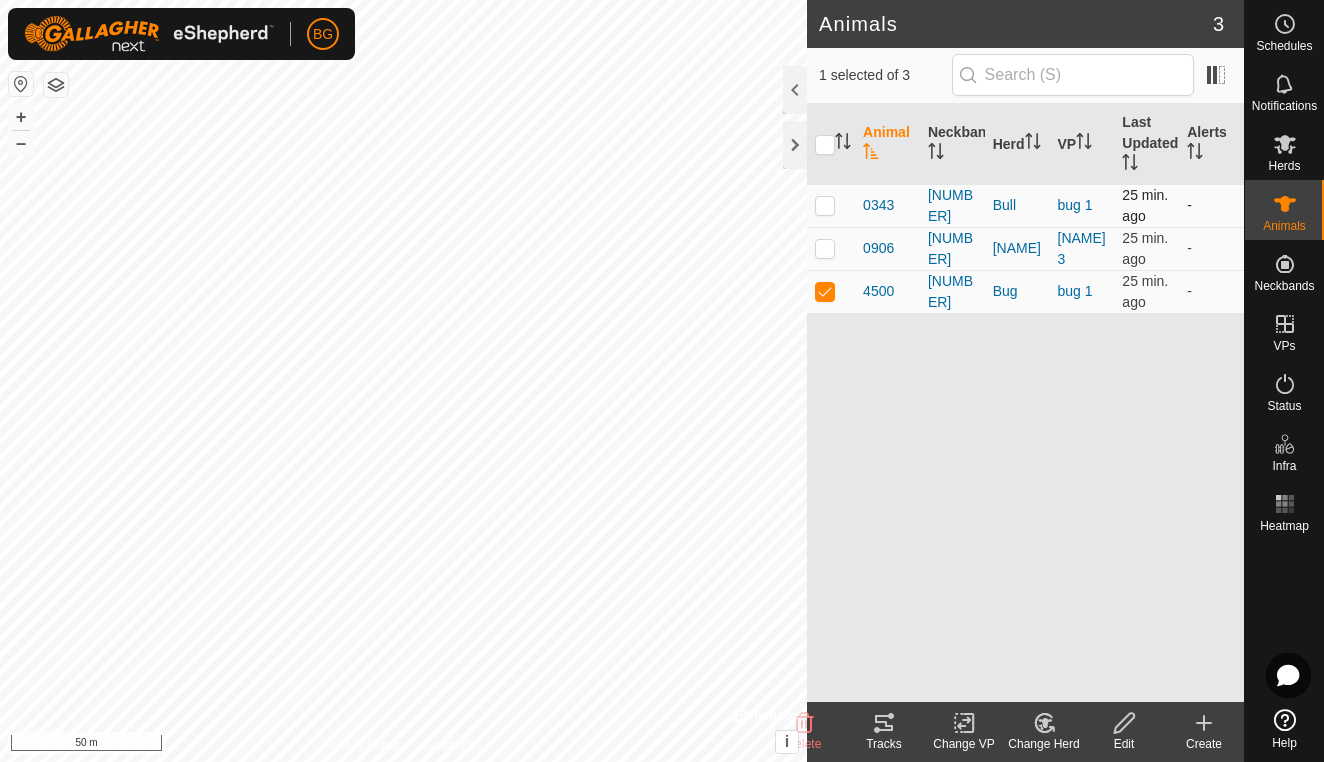 click at bounding box center [825, 205] 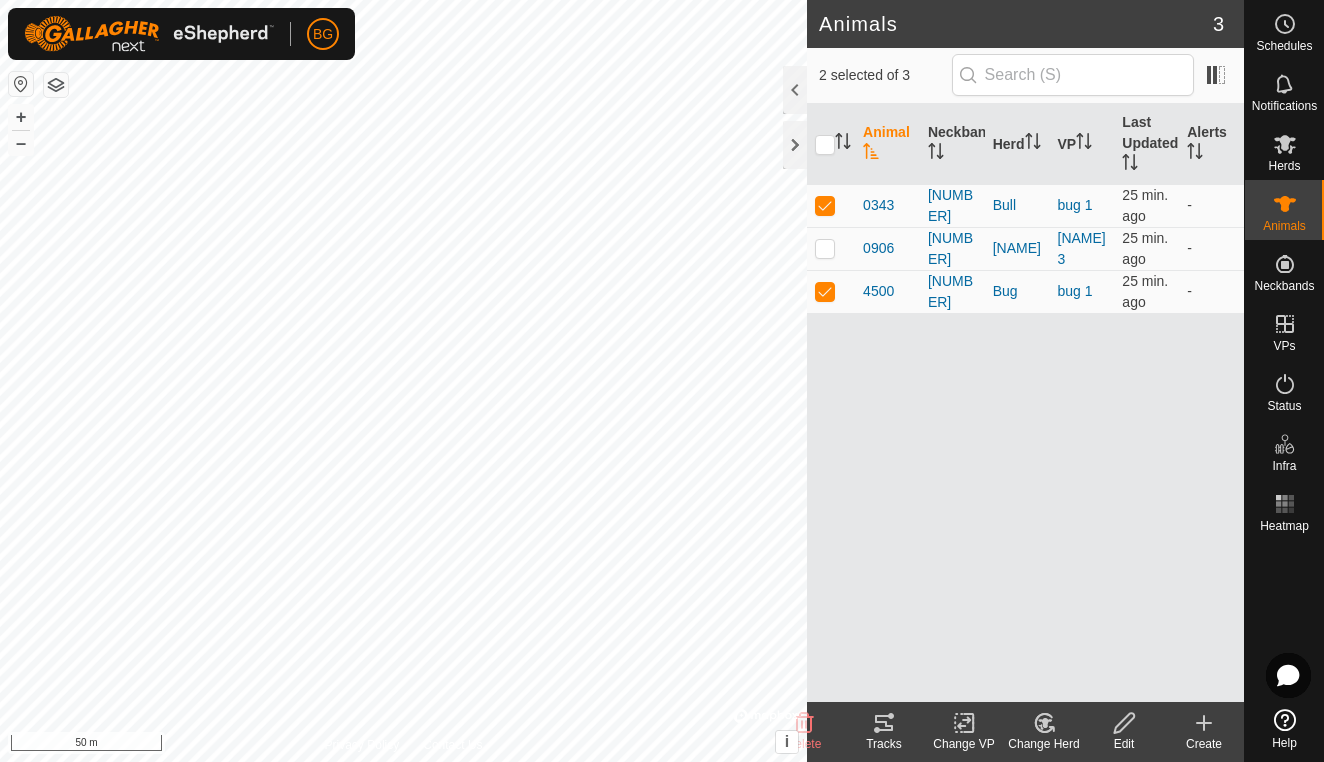 click 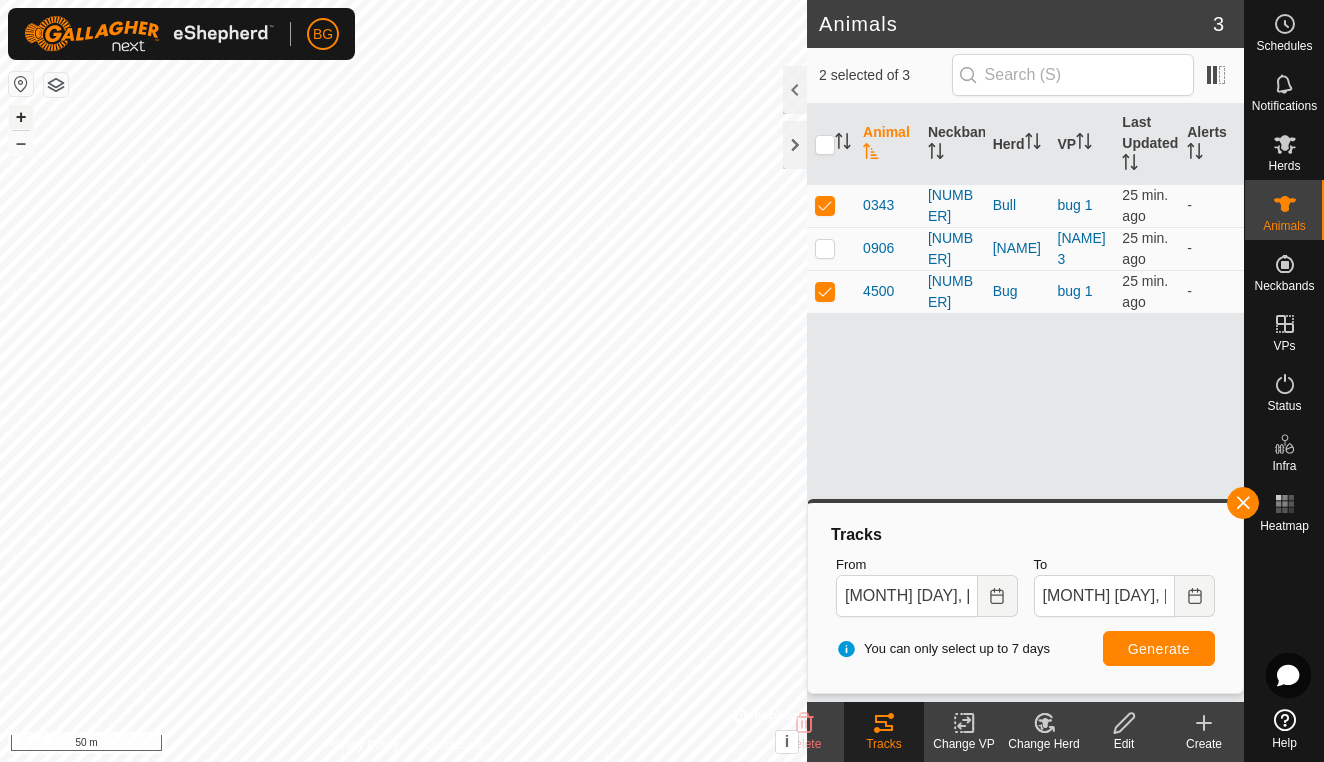 click on "+" at bounding box center [21, 117] 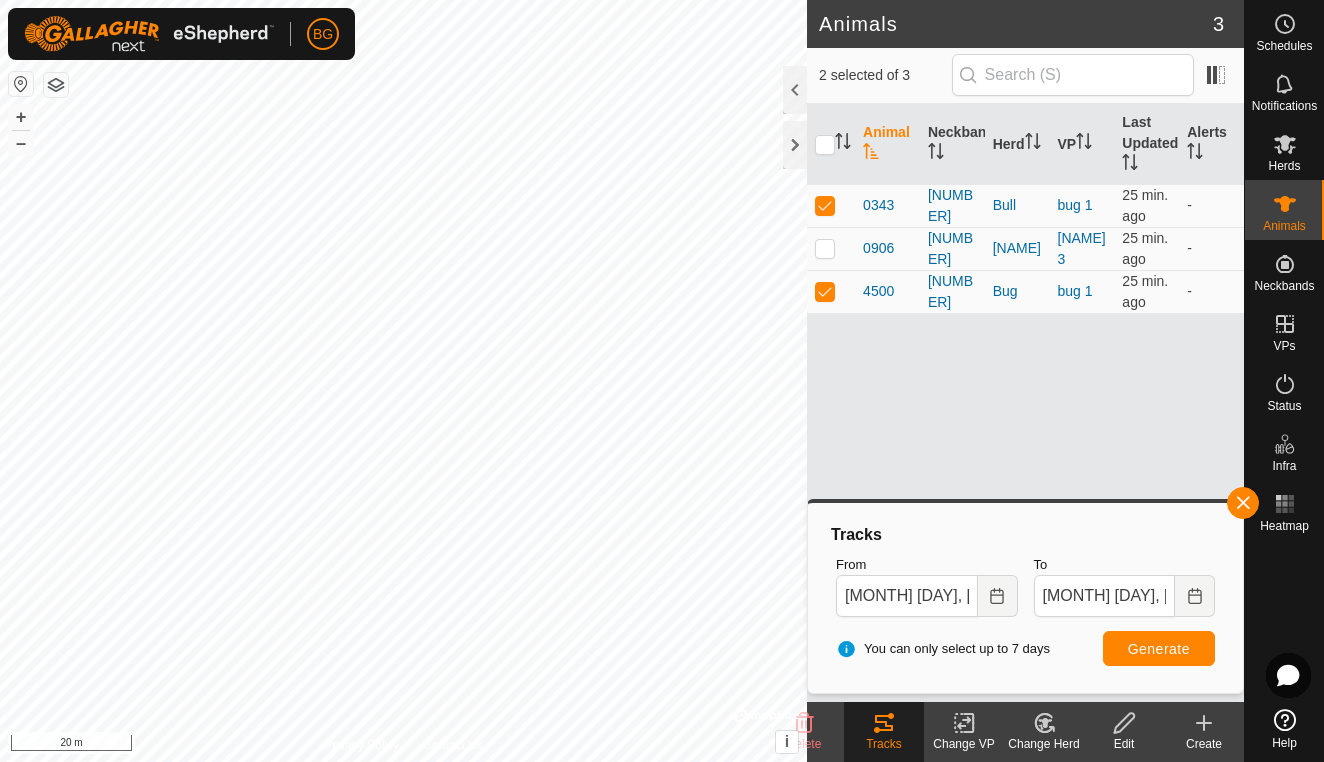 click on "BG Schedules Notifications Herds Animals Neckbands VPs Status Infra Heatmap Help Animals 3  2 selected of 3   Animal   Neckband   Herd   VP   Last Updated   Alerts   [NUMBER]   [NUMBER]   Bull  bug 1  25 min. ago  -   [NUMBER]   [NUMBER]   [NAME]  [NAME] 3  25 min. ago  -   [NUMBER]   [NUMBER]   Bug  bug 1  25 min. ago  -  Delete  Tracks   Change VP   Change Herd   Edit   Create  Privacy Policy Contact Us + – ⇧ i ©  Mapbox , ©  OpenStreetMap ,  Improve this map 20 m
Tracks From [MONTH] [DAY], [YEAR] [HOUR]:[MINUTE] To [MONTH] [DAY], [YEAR] [HOUR]:[MINUTE] You can only select up to 7 days Generate" at bounding box center [662, 381] 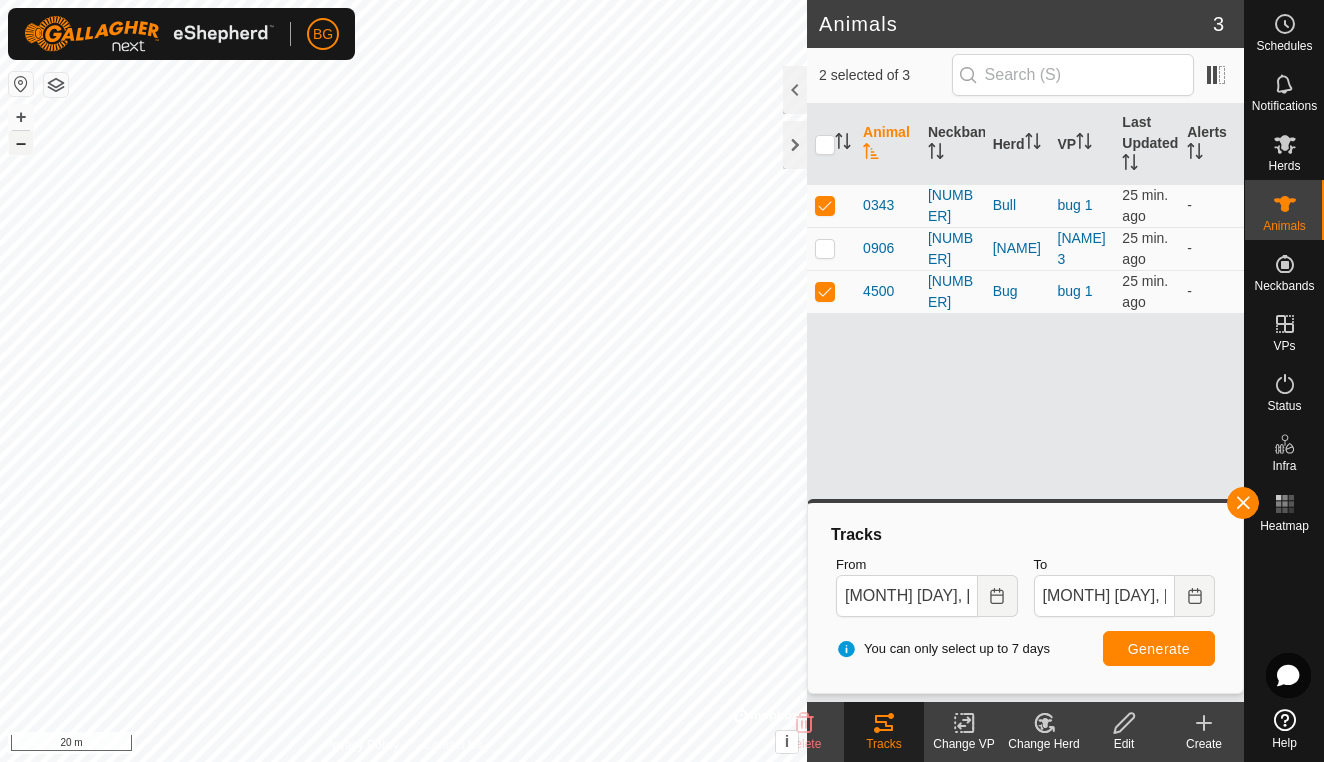 click on "–" at bounding box center [21, 143] 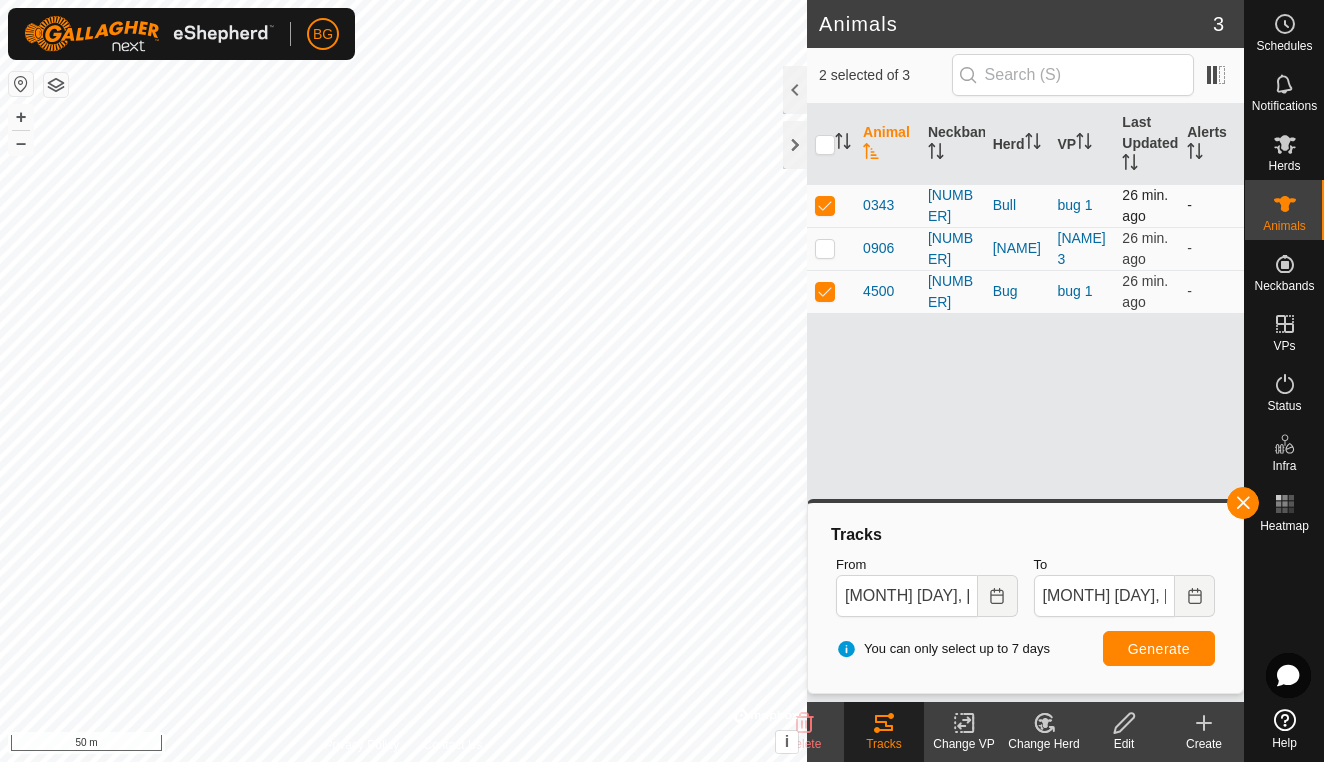 click at bounding box center (825, 205) 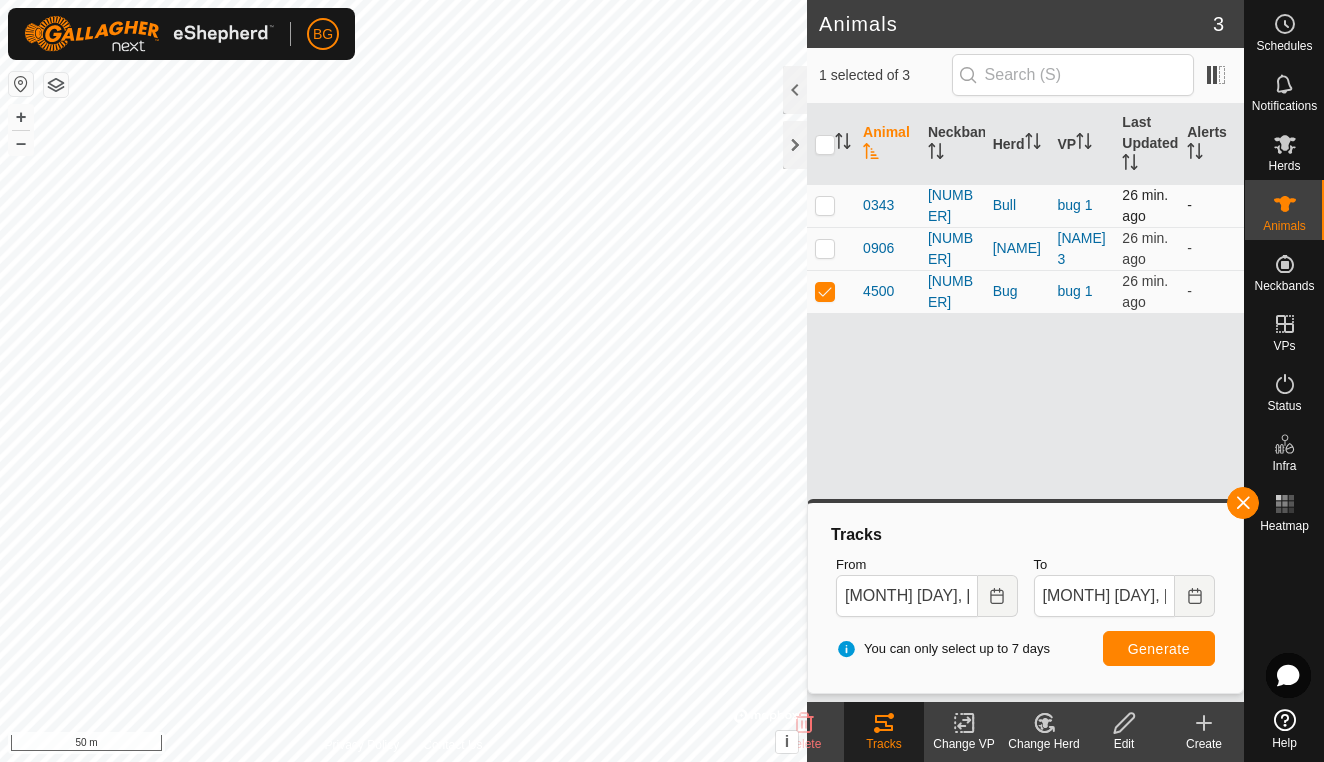 checkbox on "false" 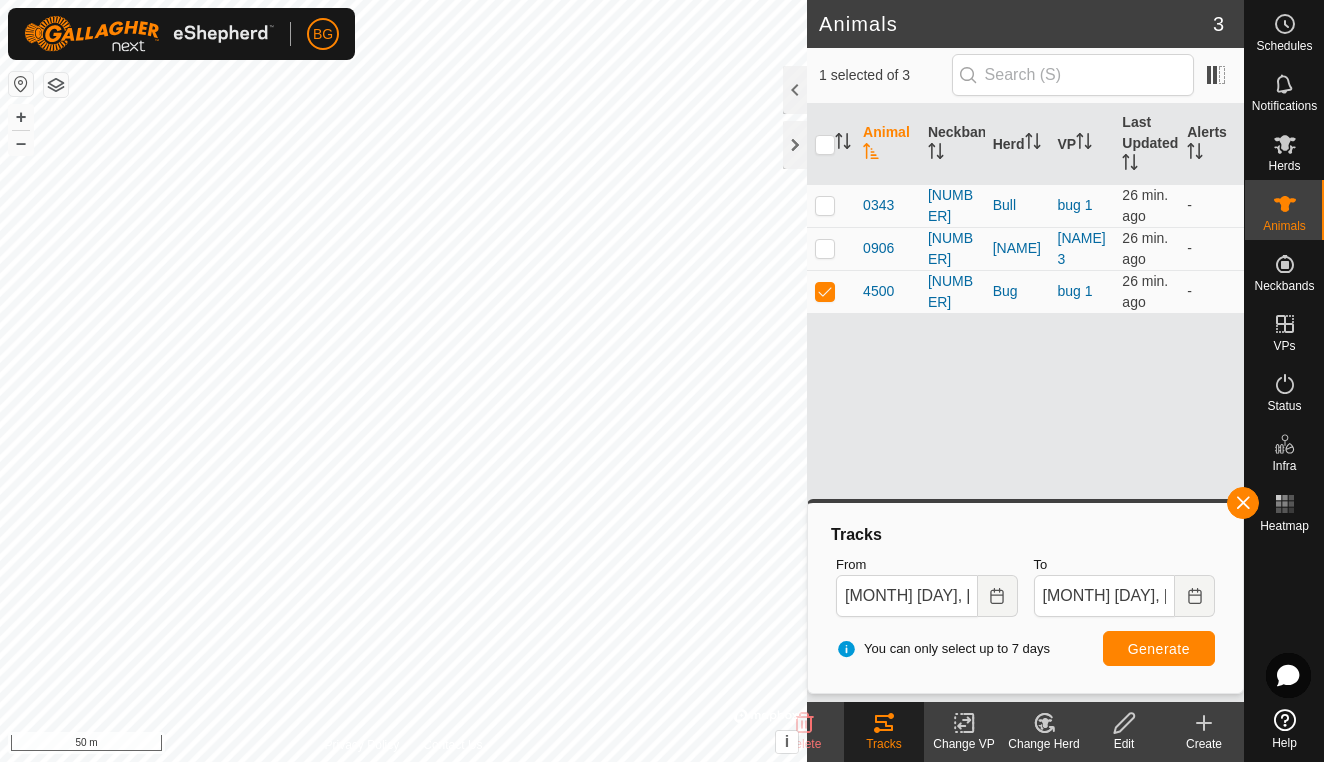 click on "Generate" at bounding box center [1159, 649] 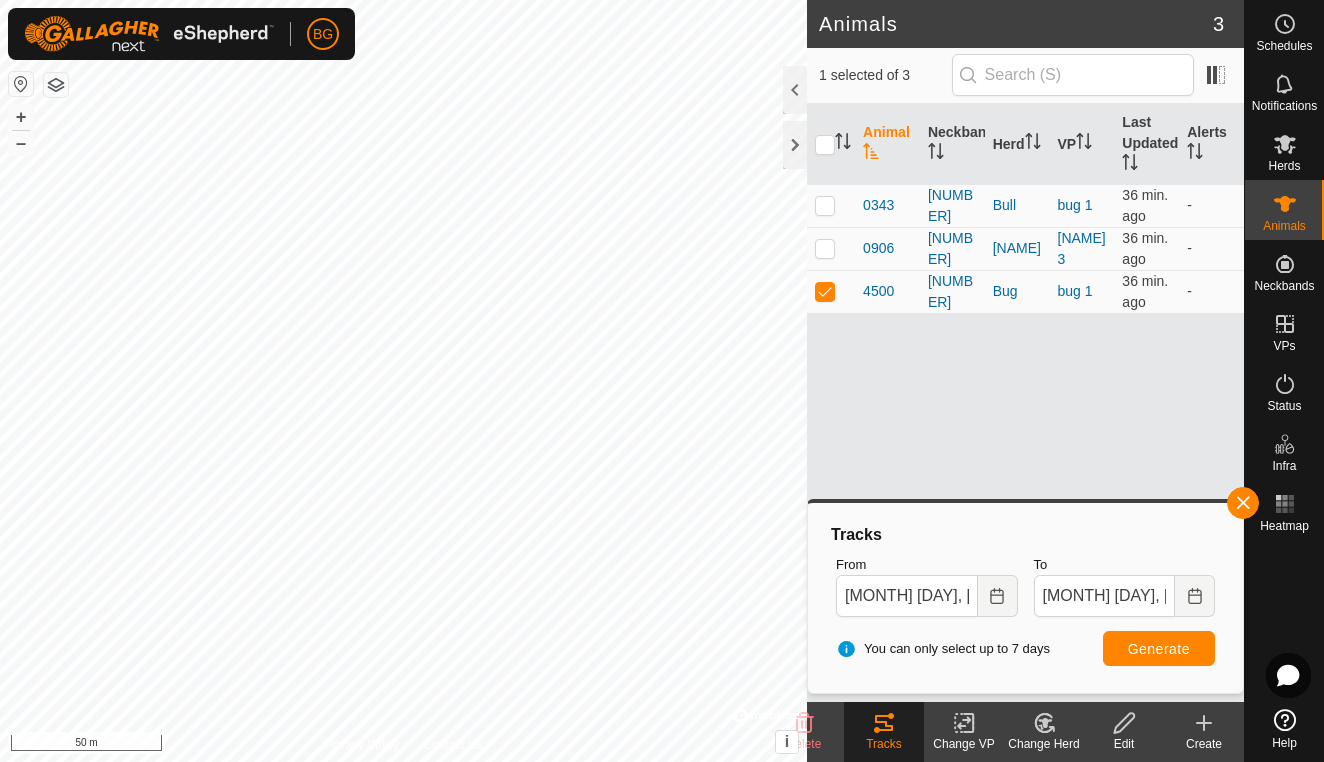 click on "Generate" at bounding box center (1159, 648) 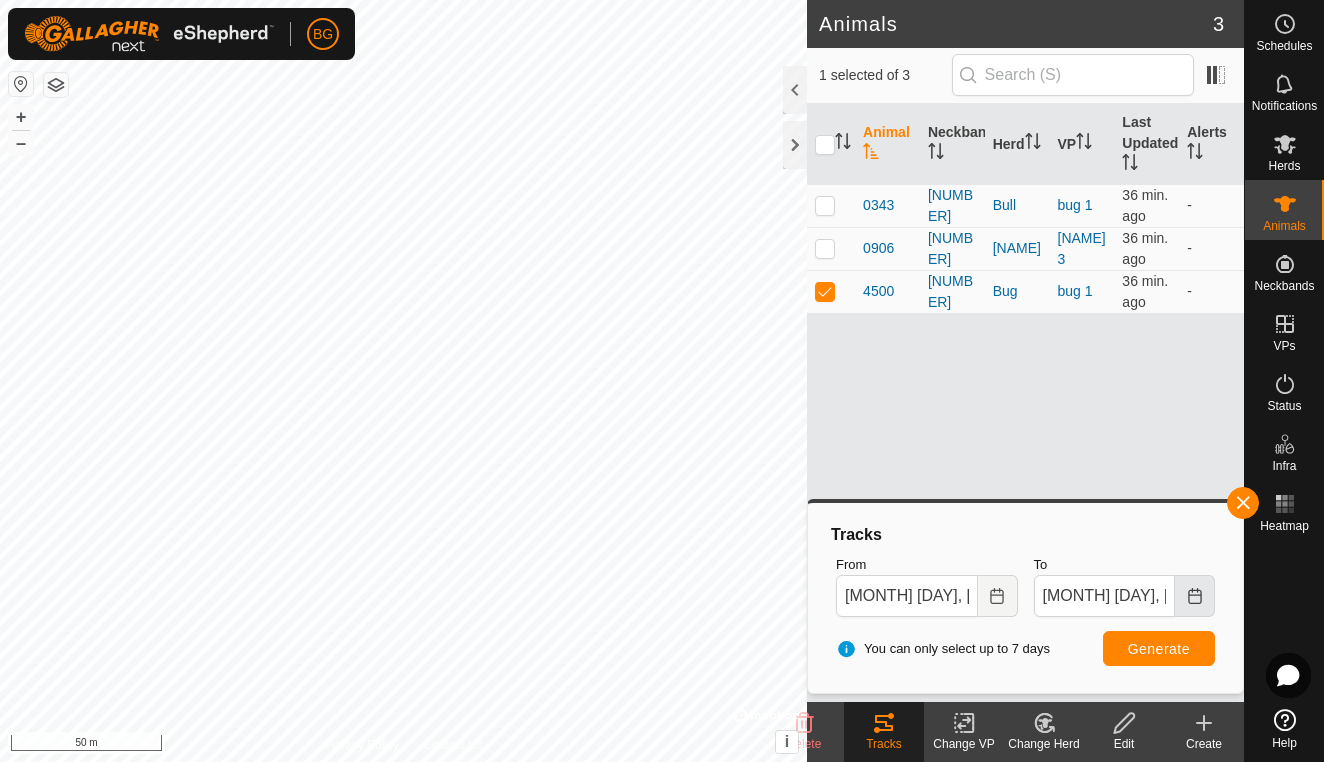 click at bounding box center (1195, 596) 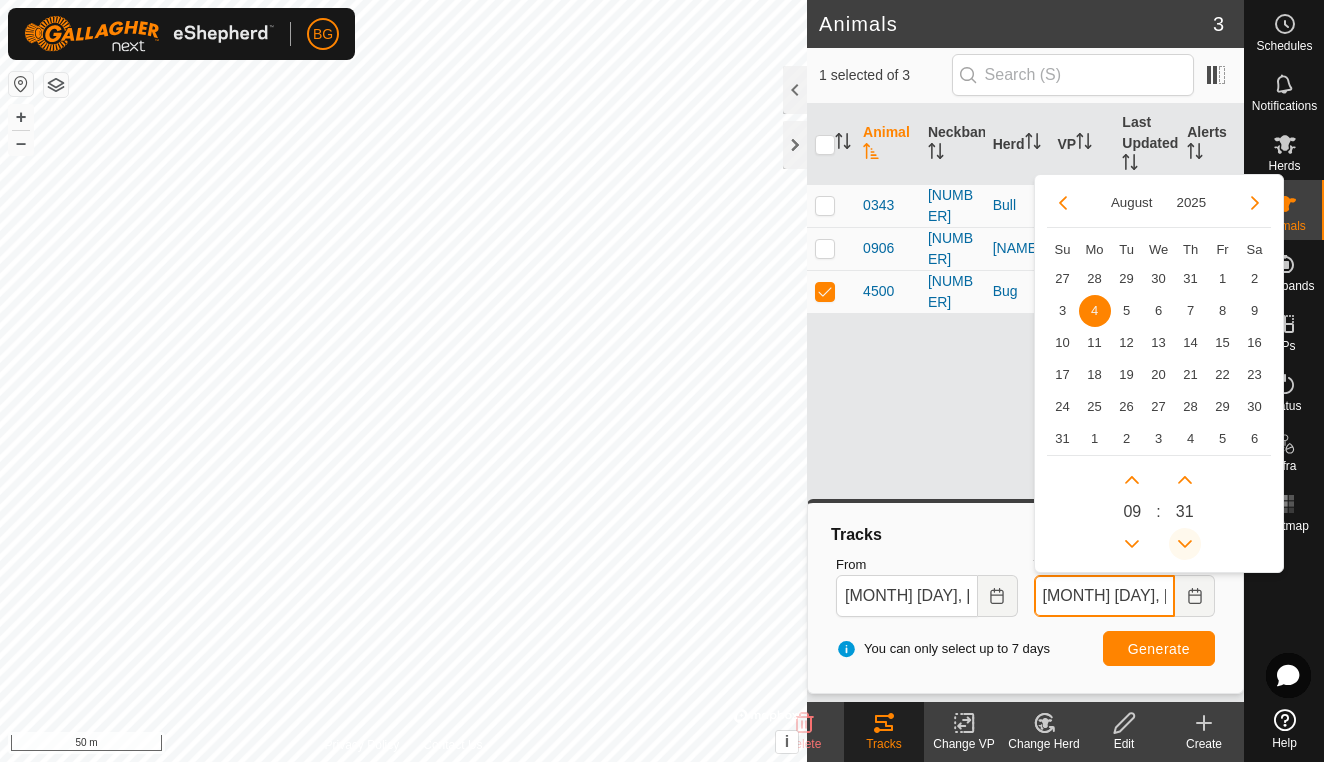 click at bounding box center (1185, 544) 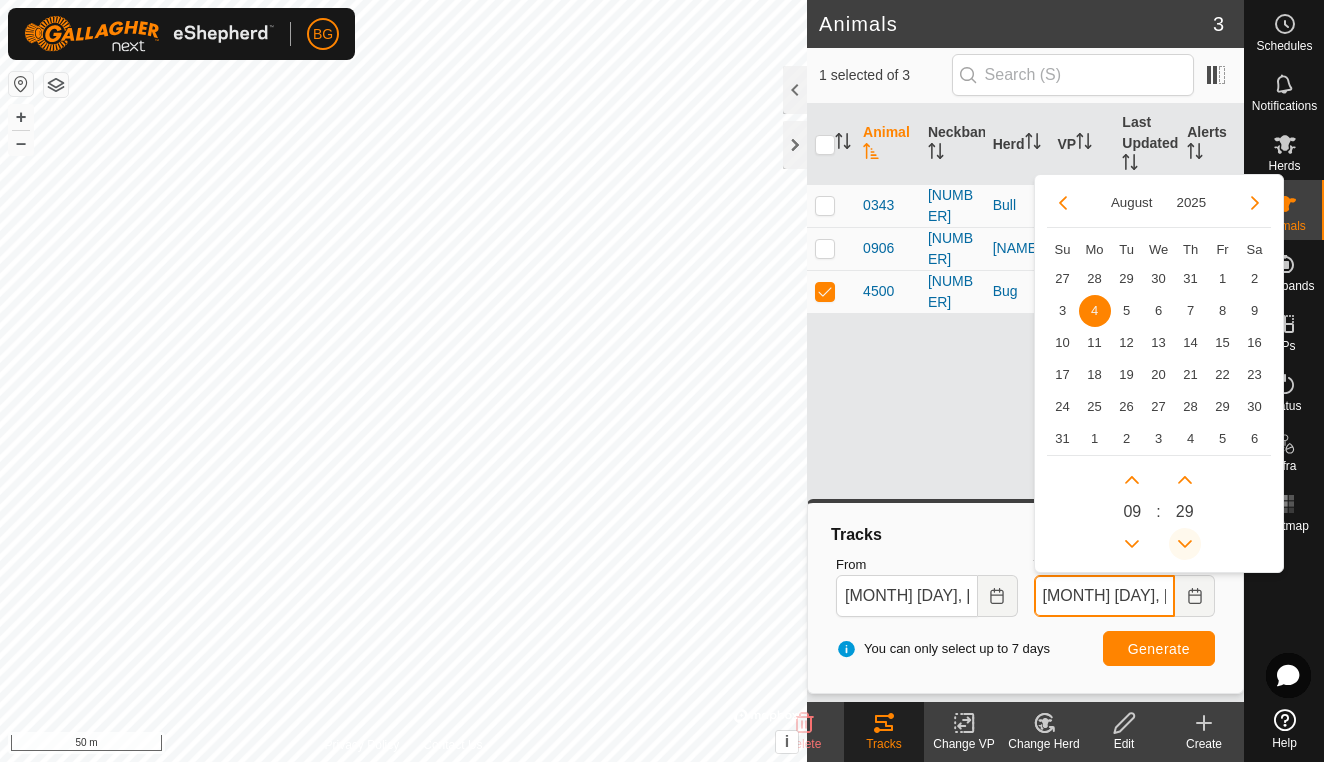 click 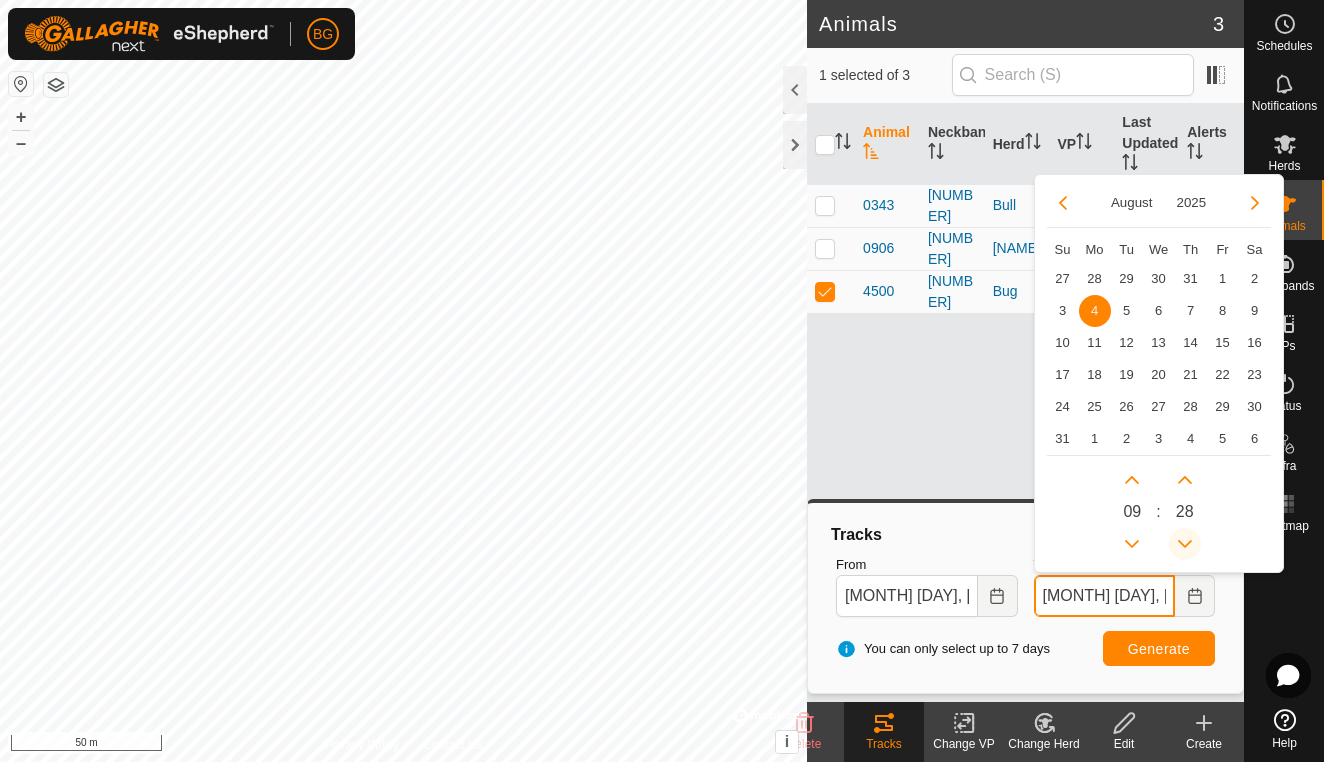 click 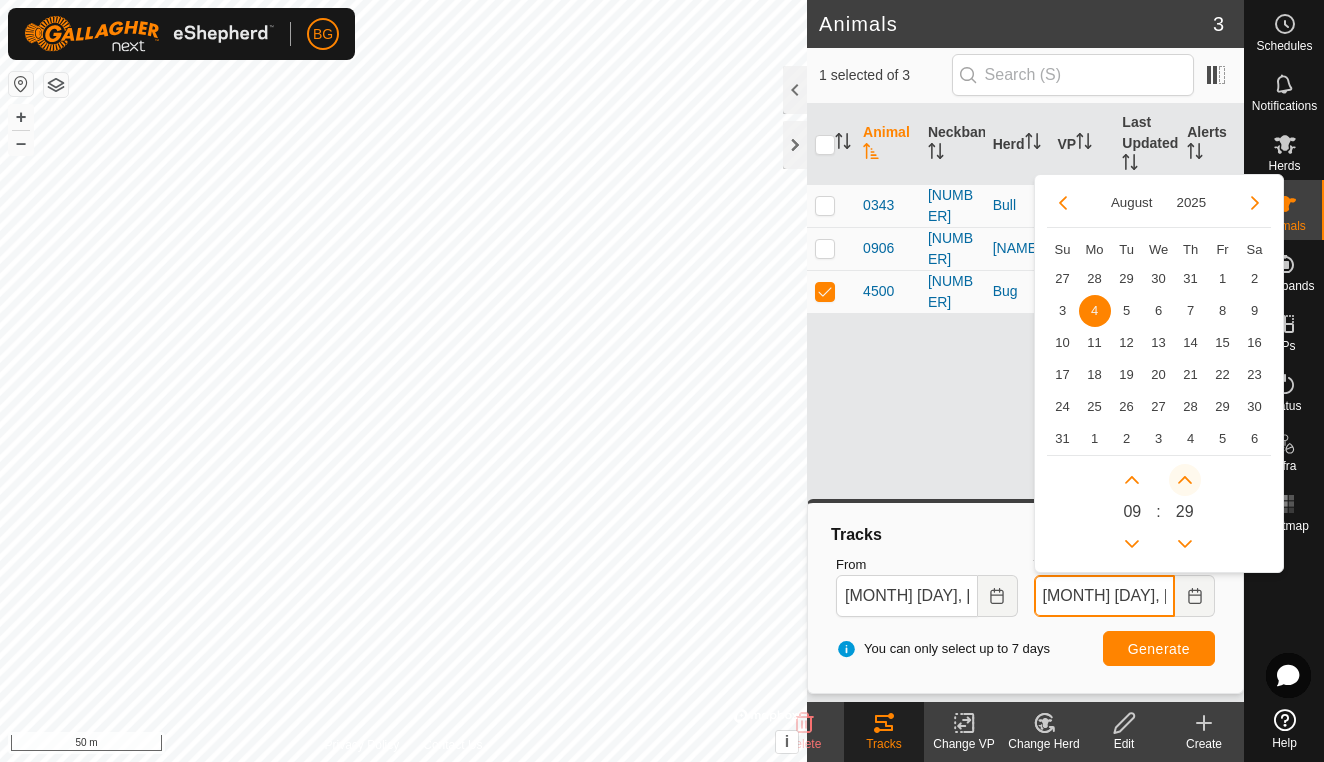 click at bounding box center [1185, 480] 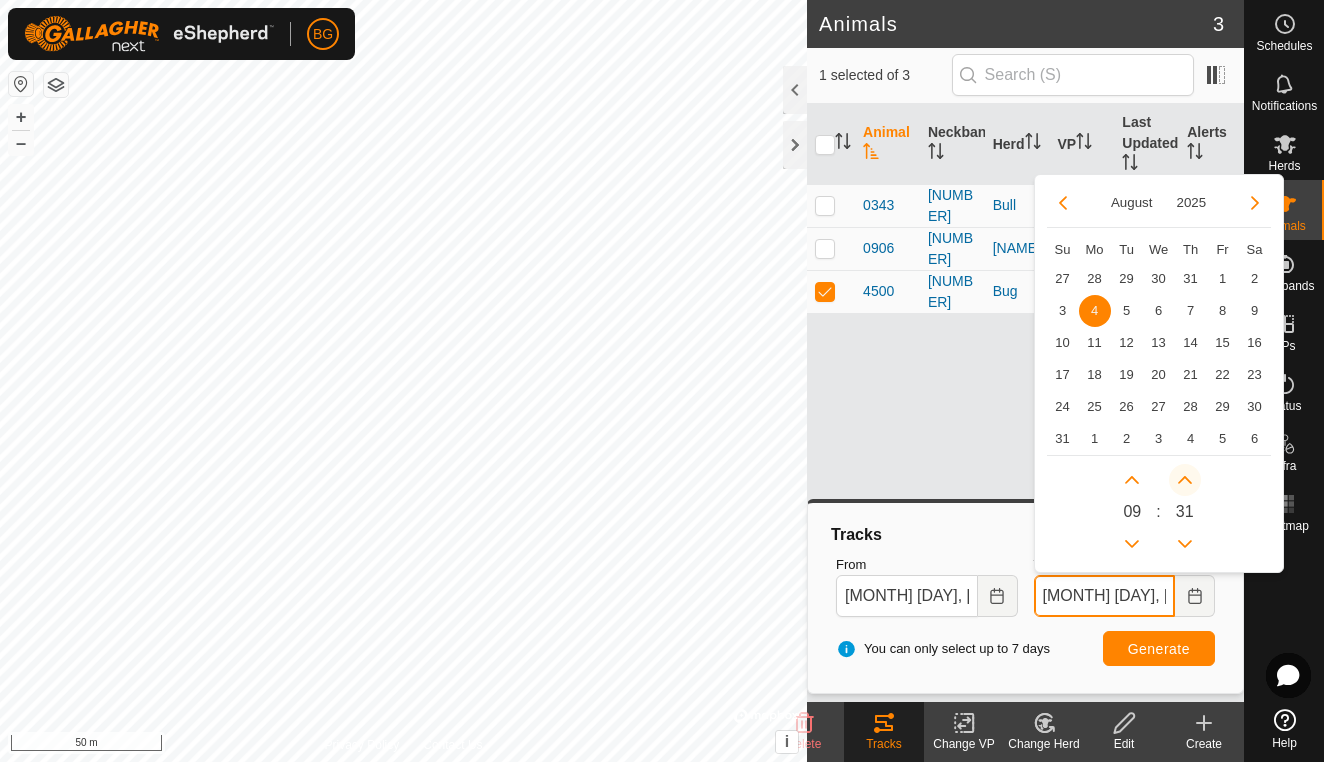 click 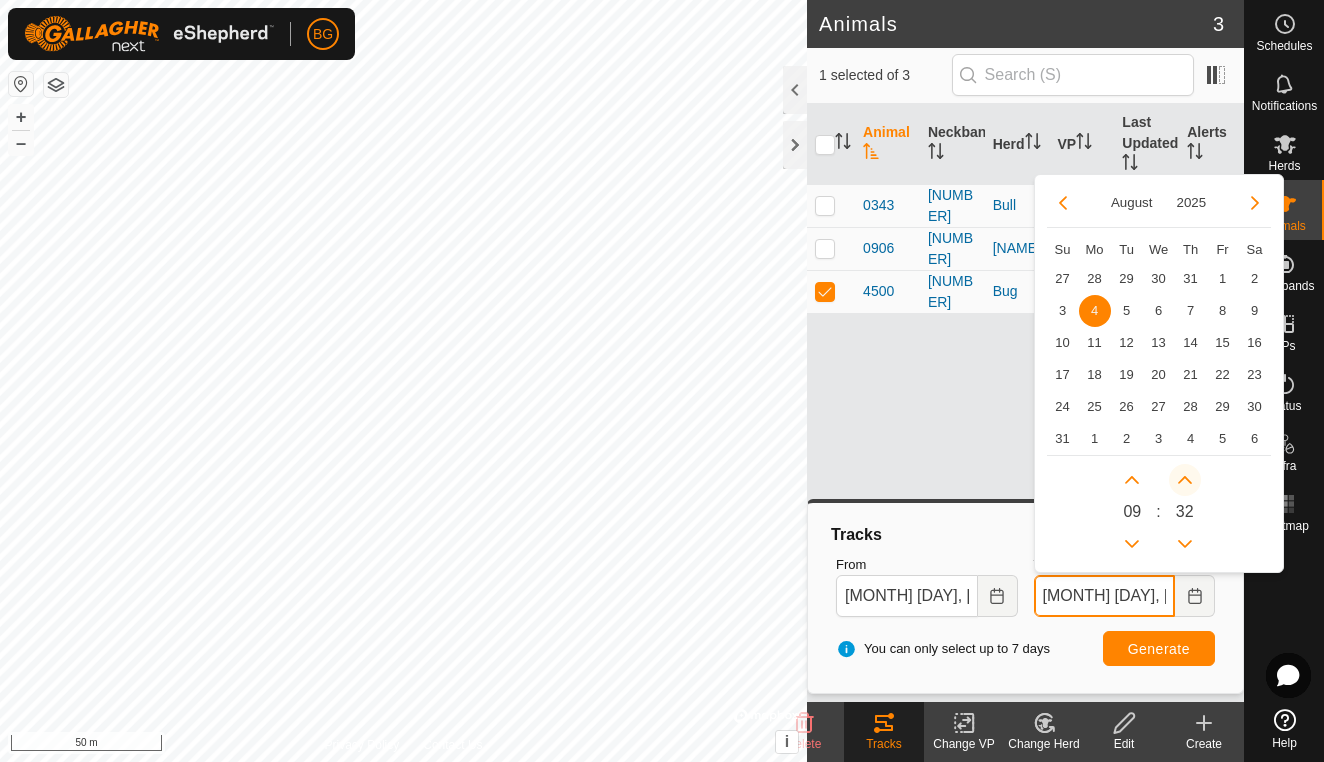 click at bounding box center (1185, 480) 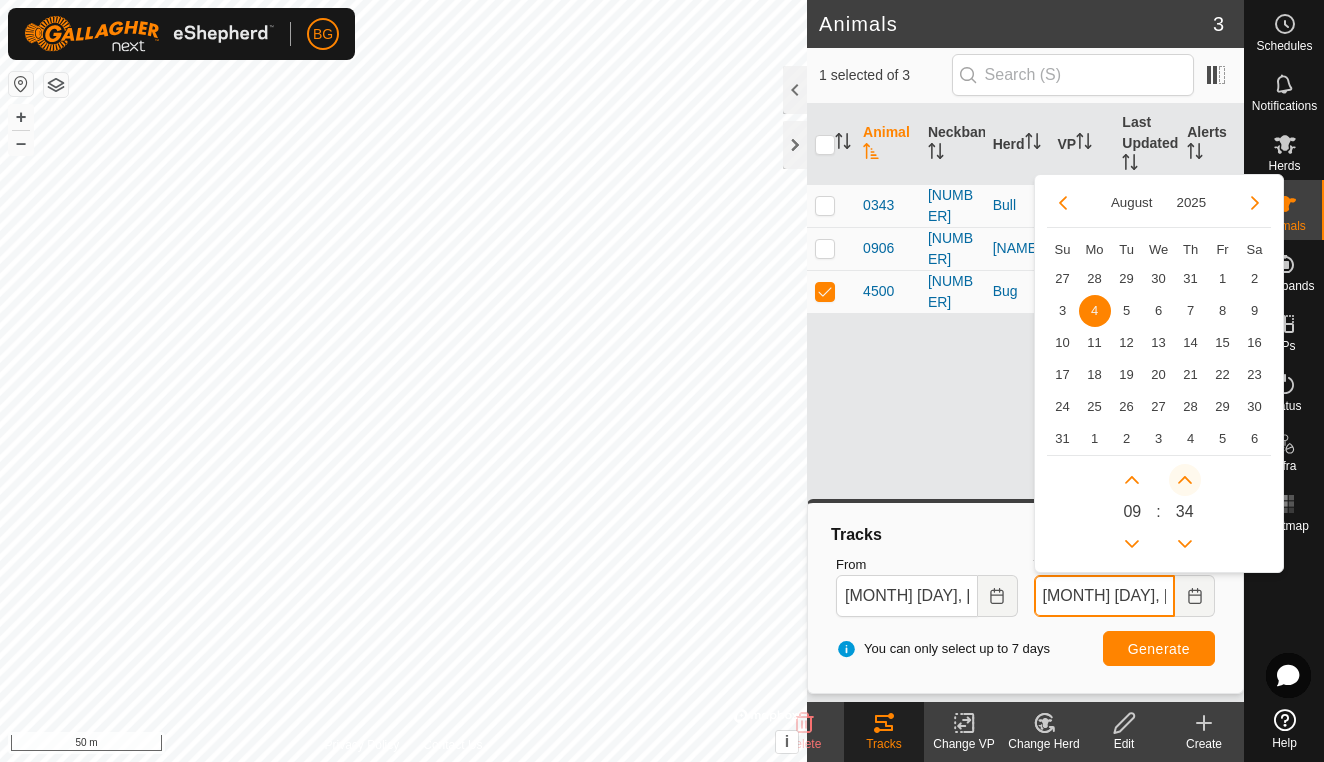 click at bounding box center (1185, 480) 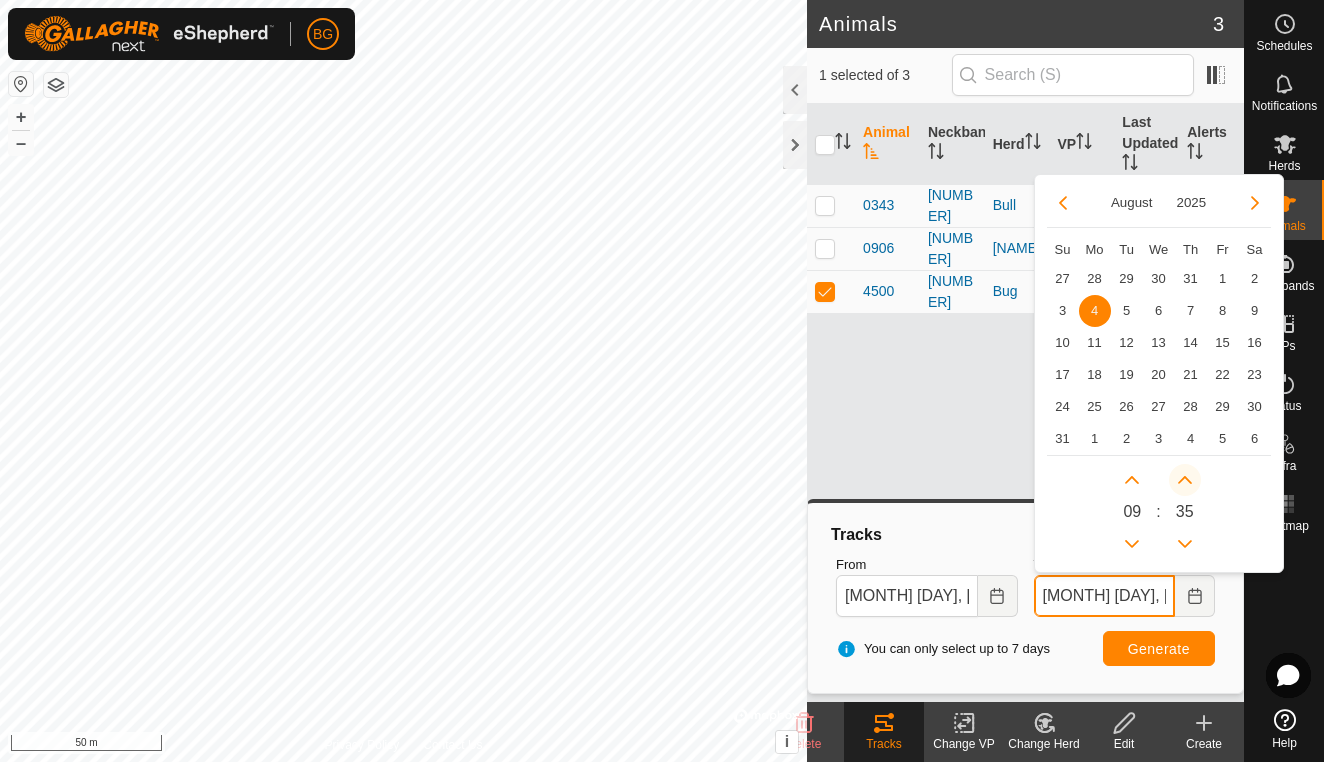 click 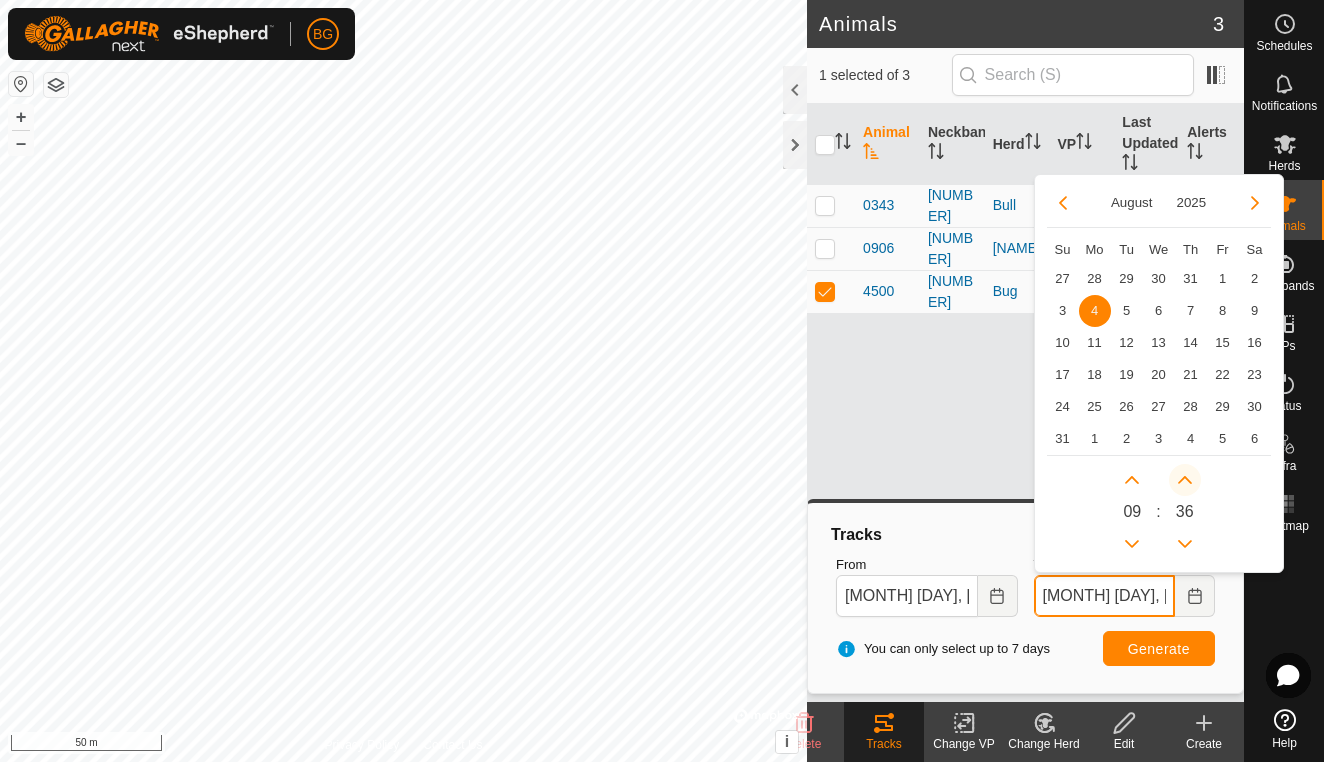 click 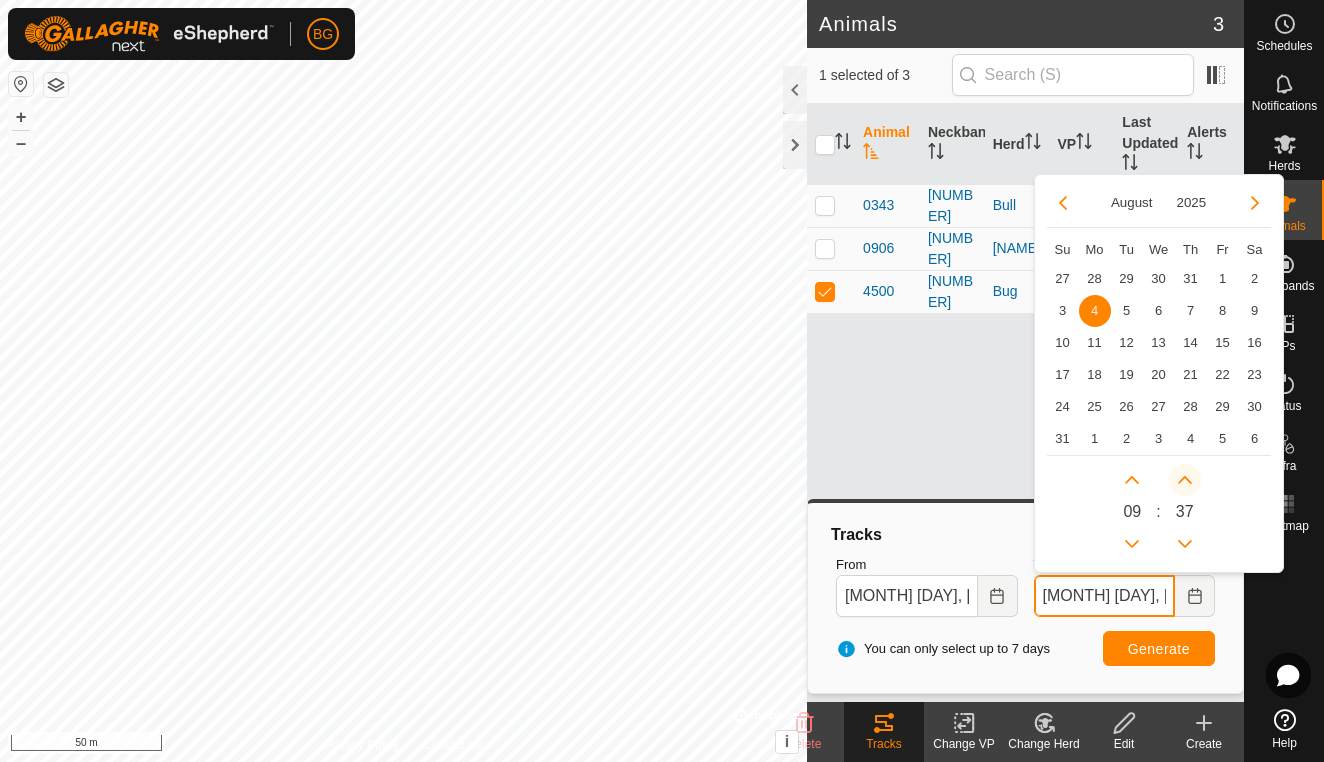 click 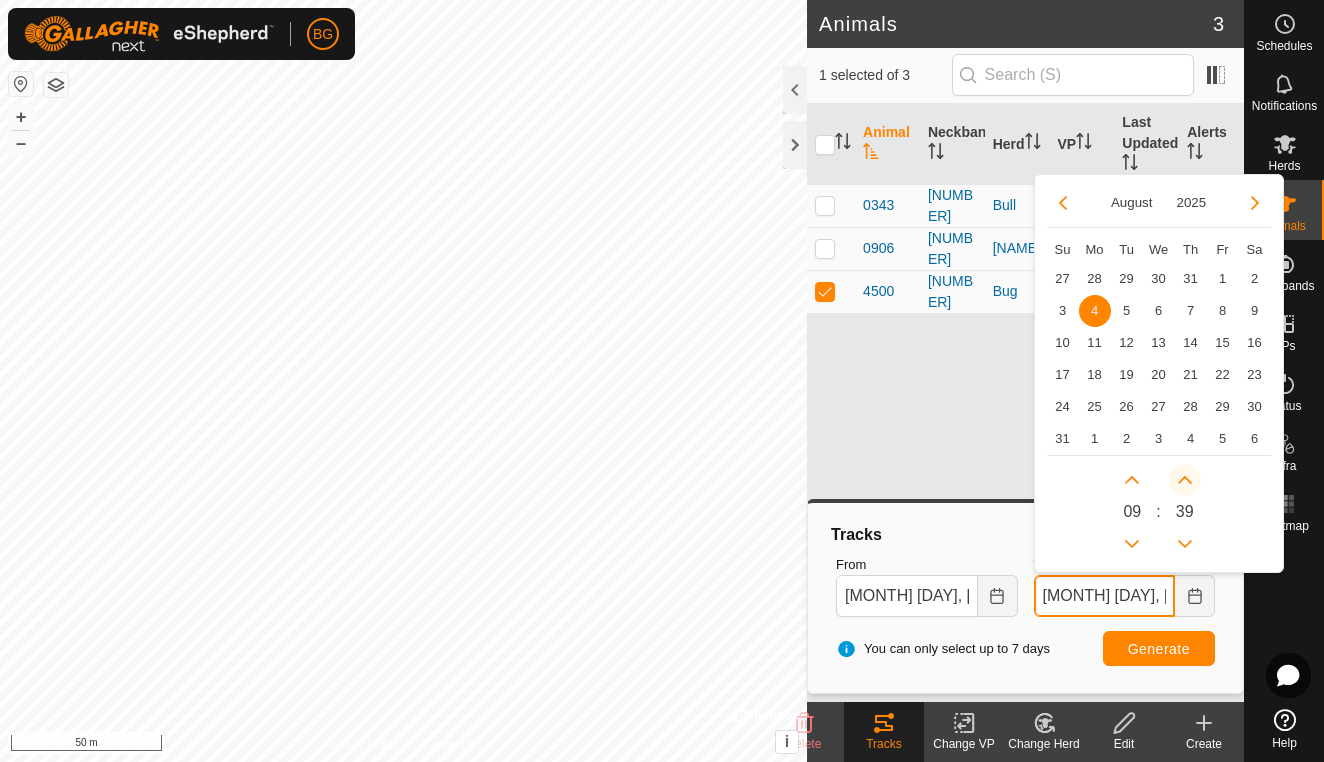 click at bounding box center [1184, 483] 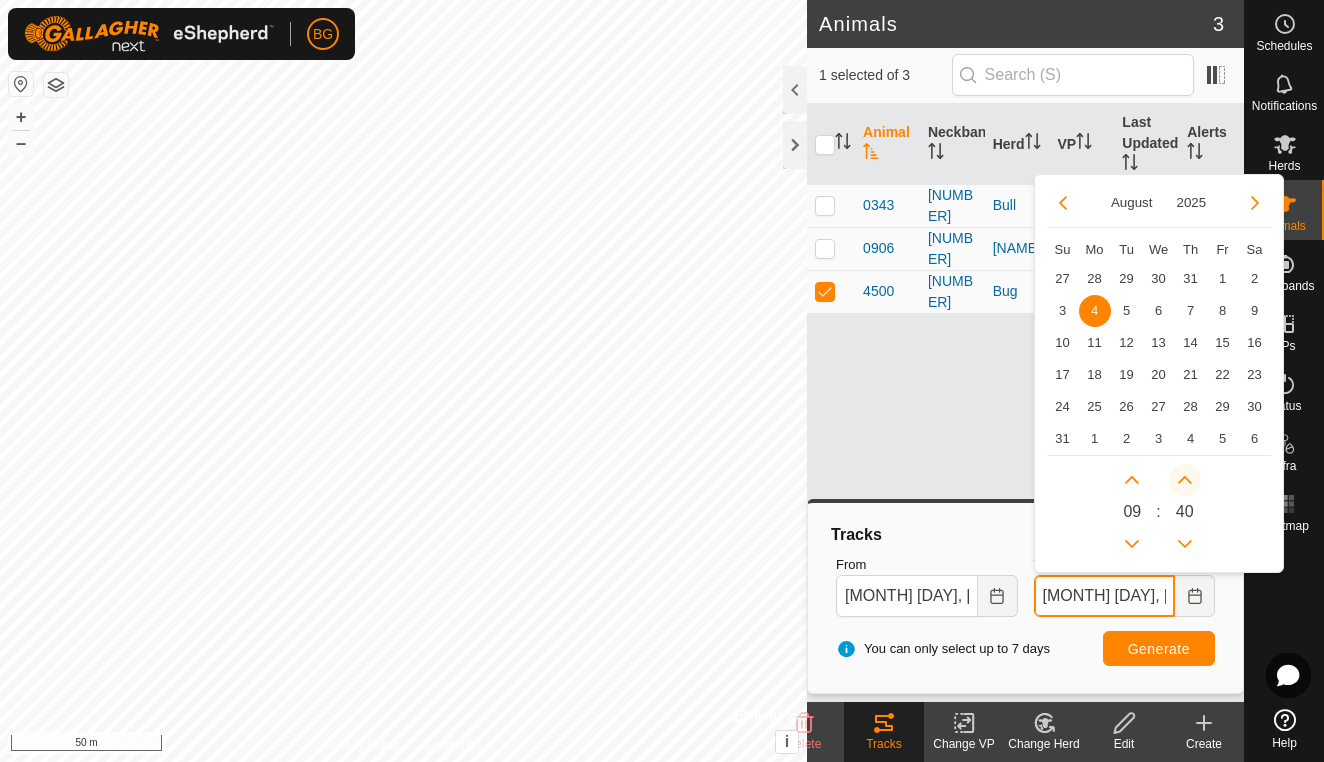 click at bounding box center (1184, 483) 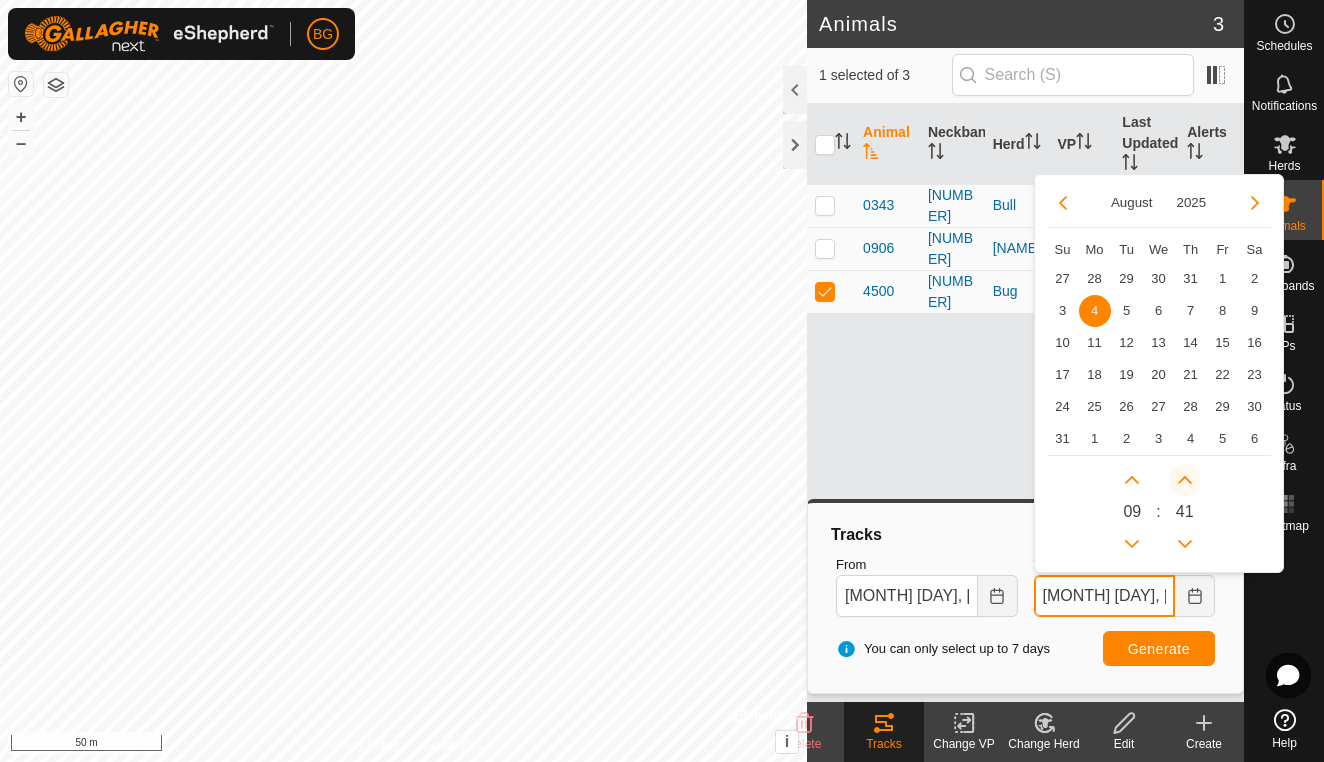 click 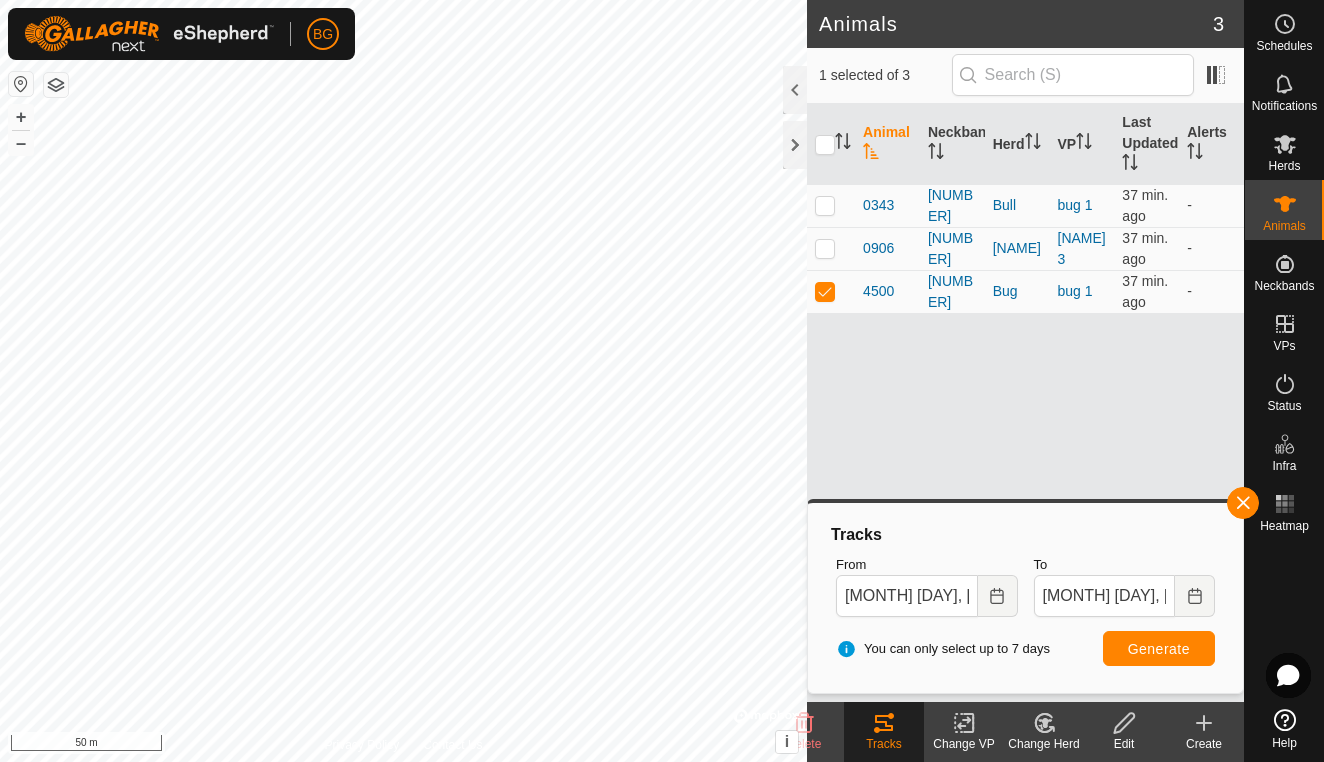 click on "Generate" at bounding box center (1159, 649) 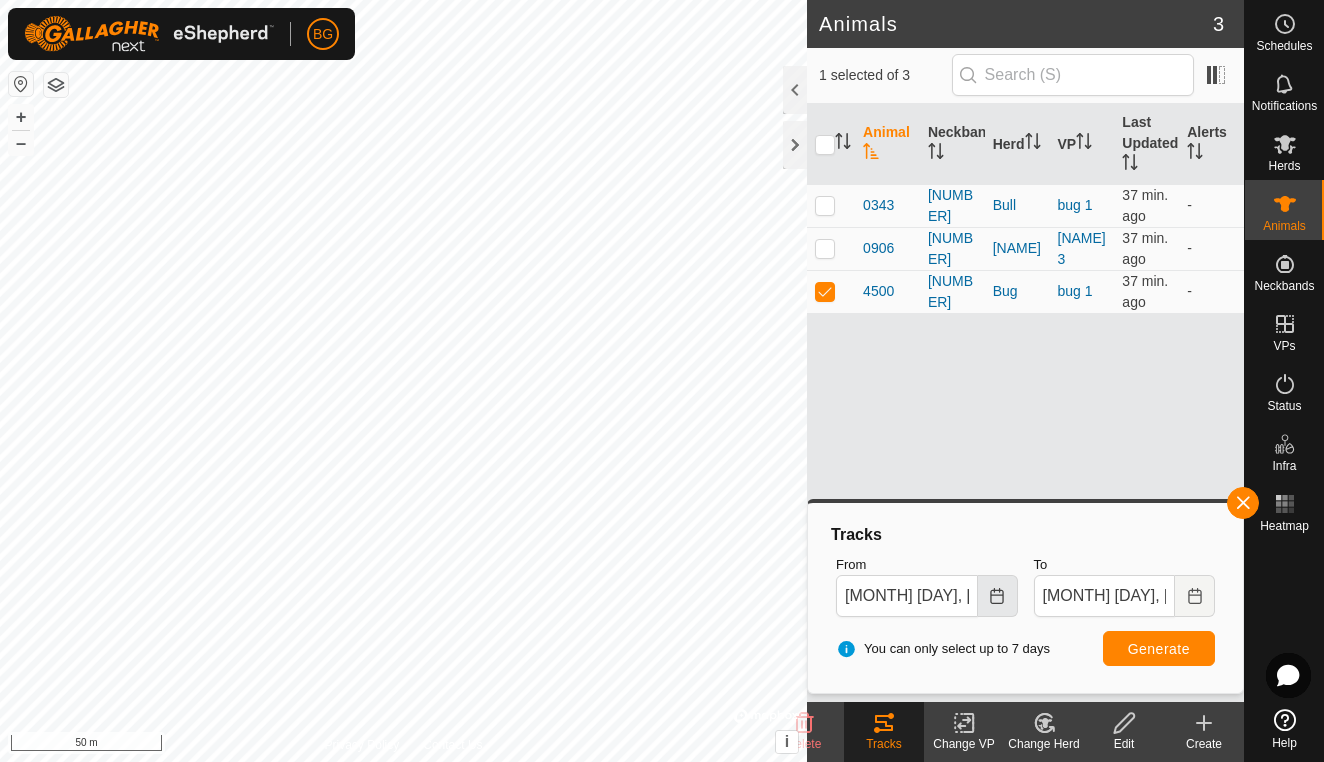 click 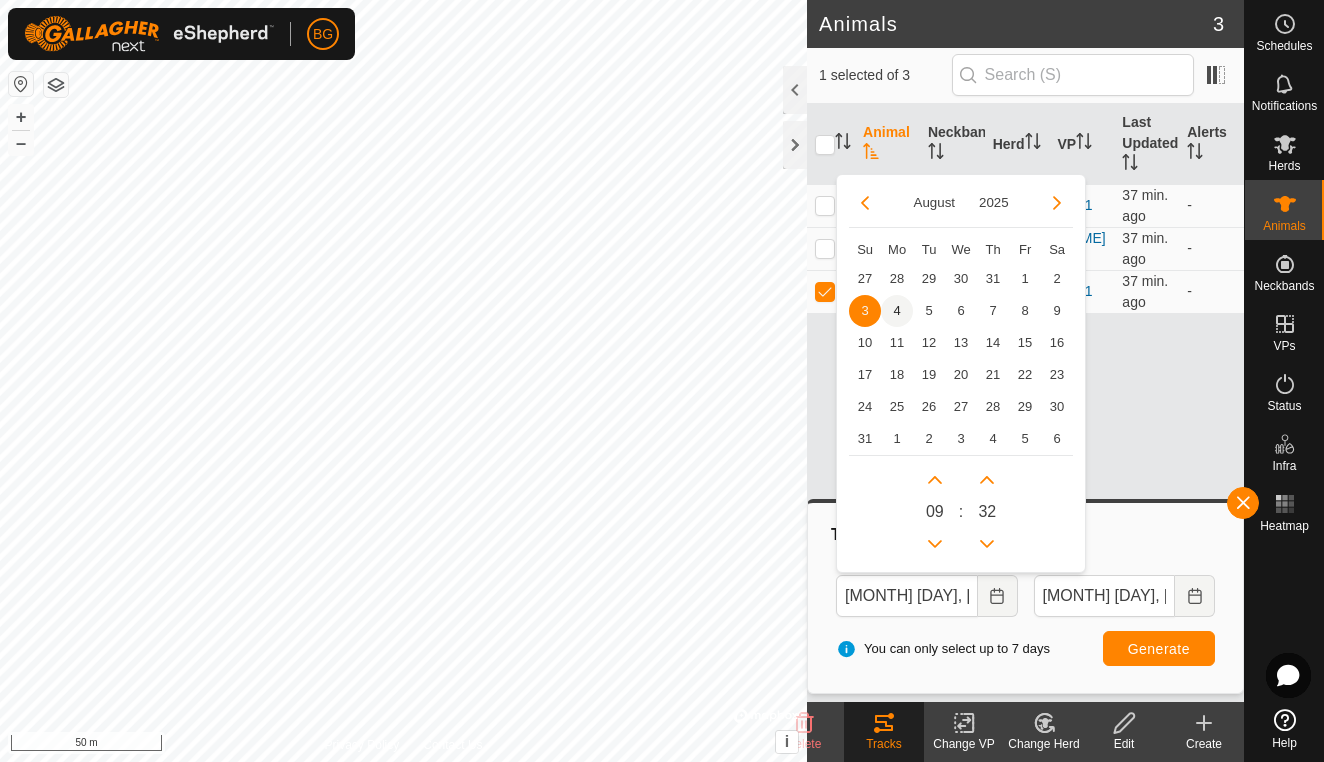 click on "4" at bounding box center [897, 311] 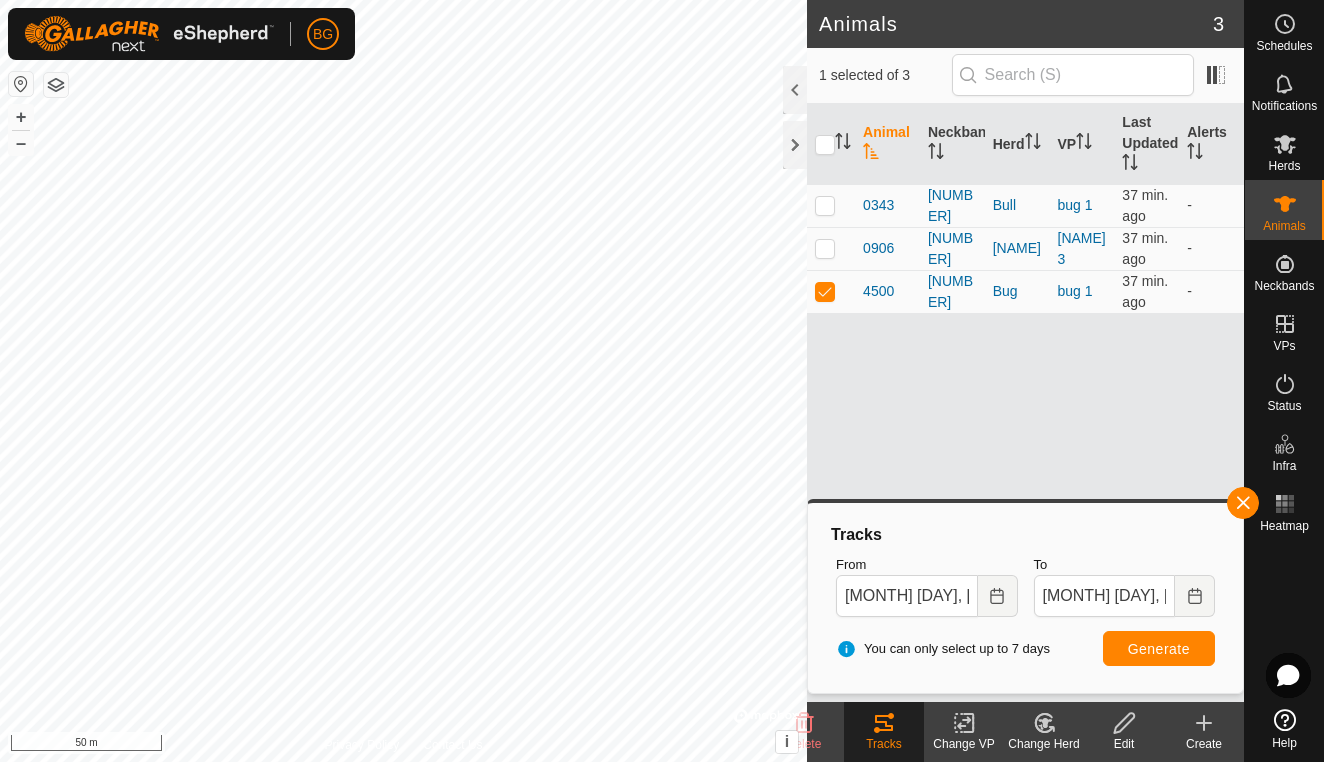 click on "Generate" at bounding box center (1159, 649) 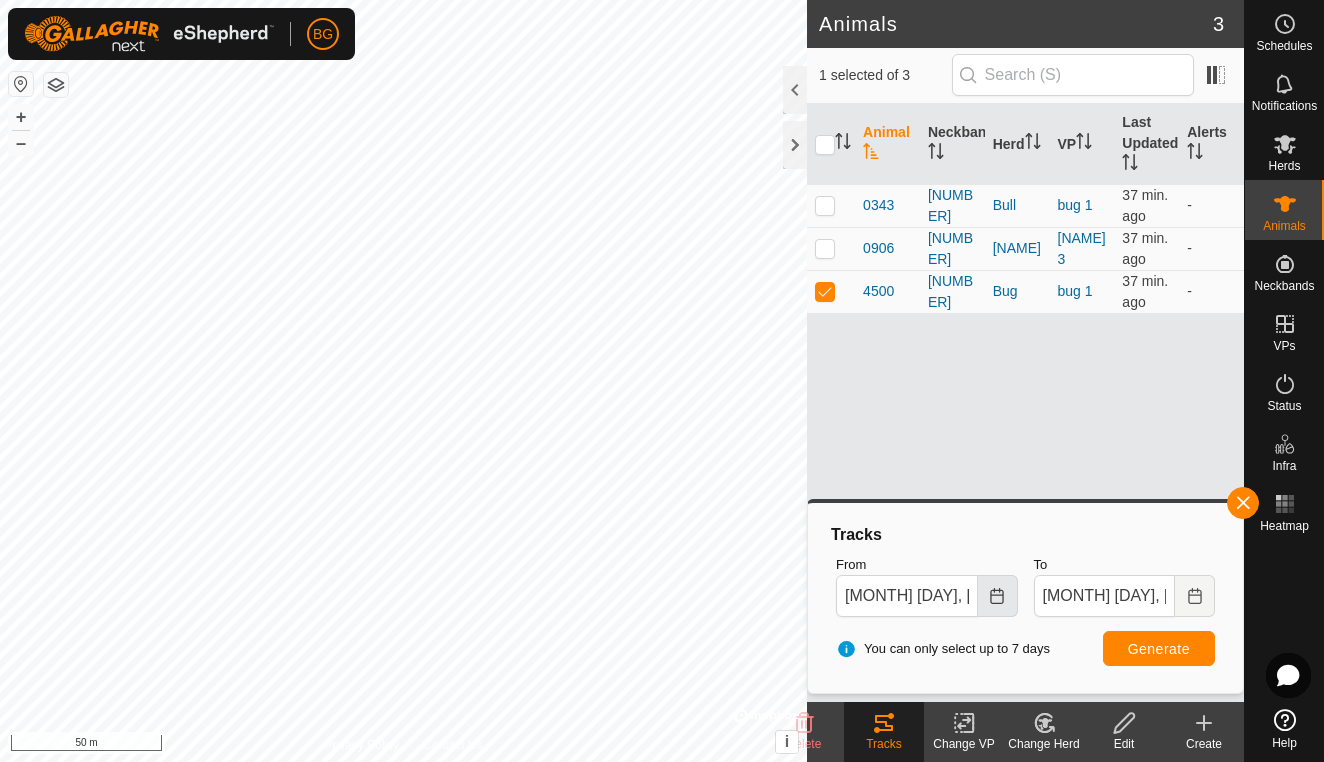 click 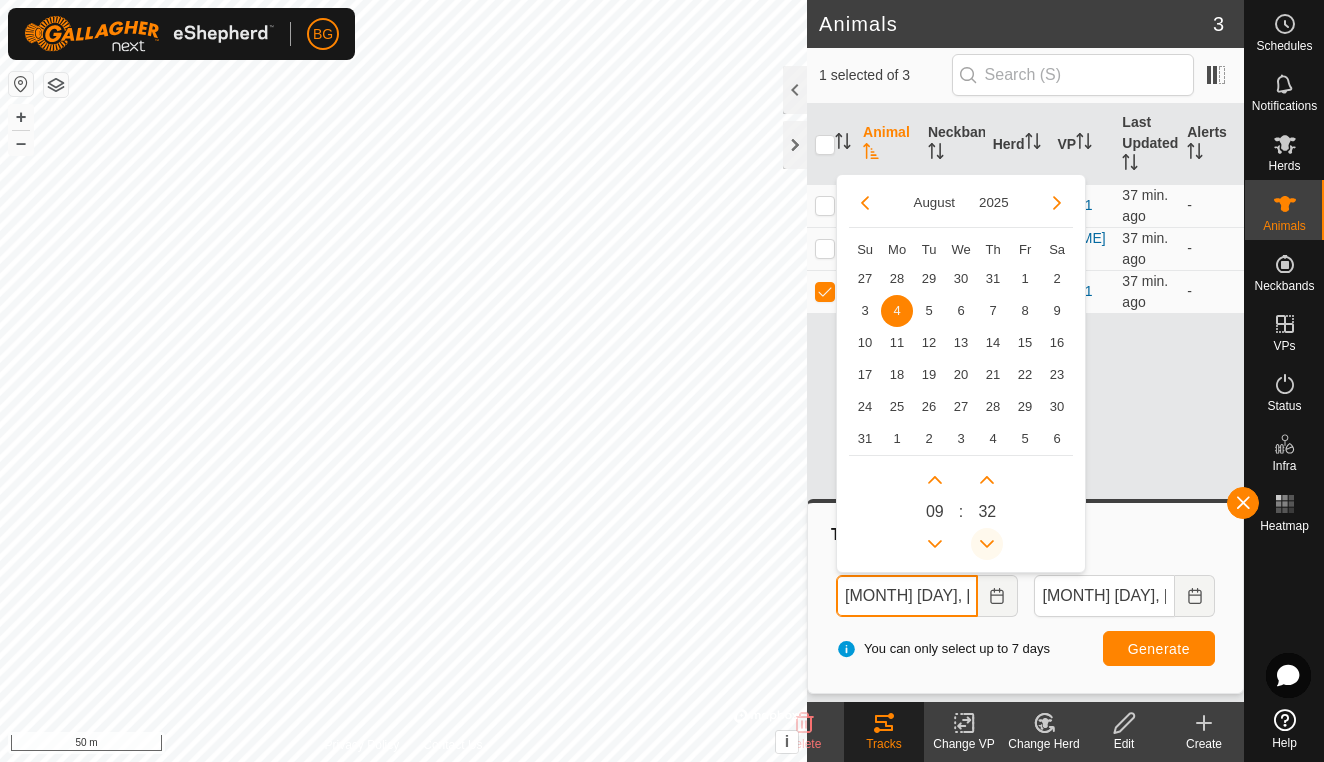 click 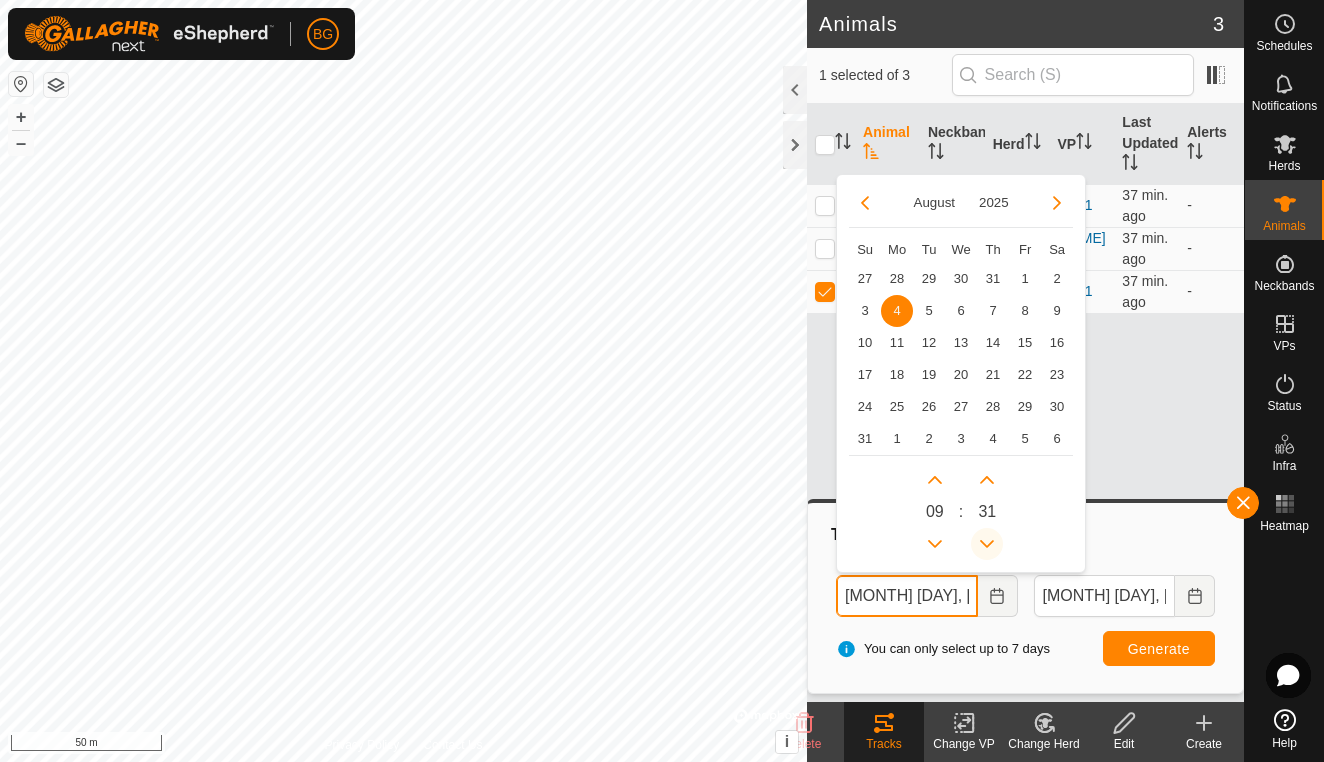click at bounding box center [987, 544] 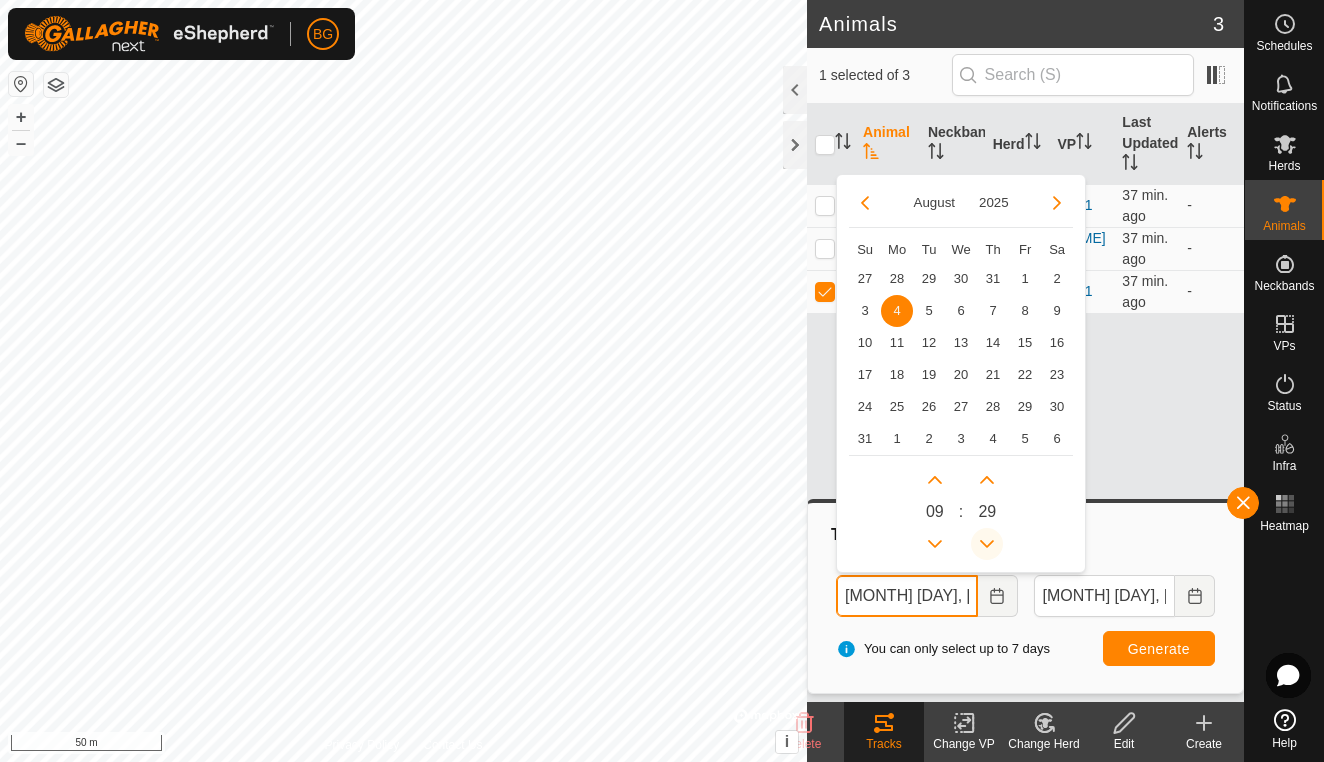 click at bounding box center [987, 544] 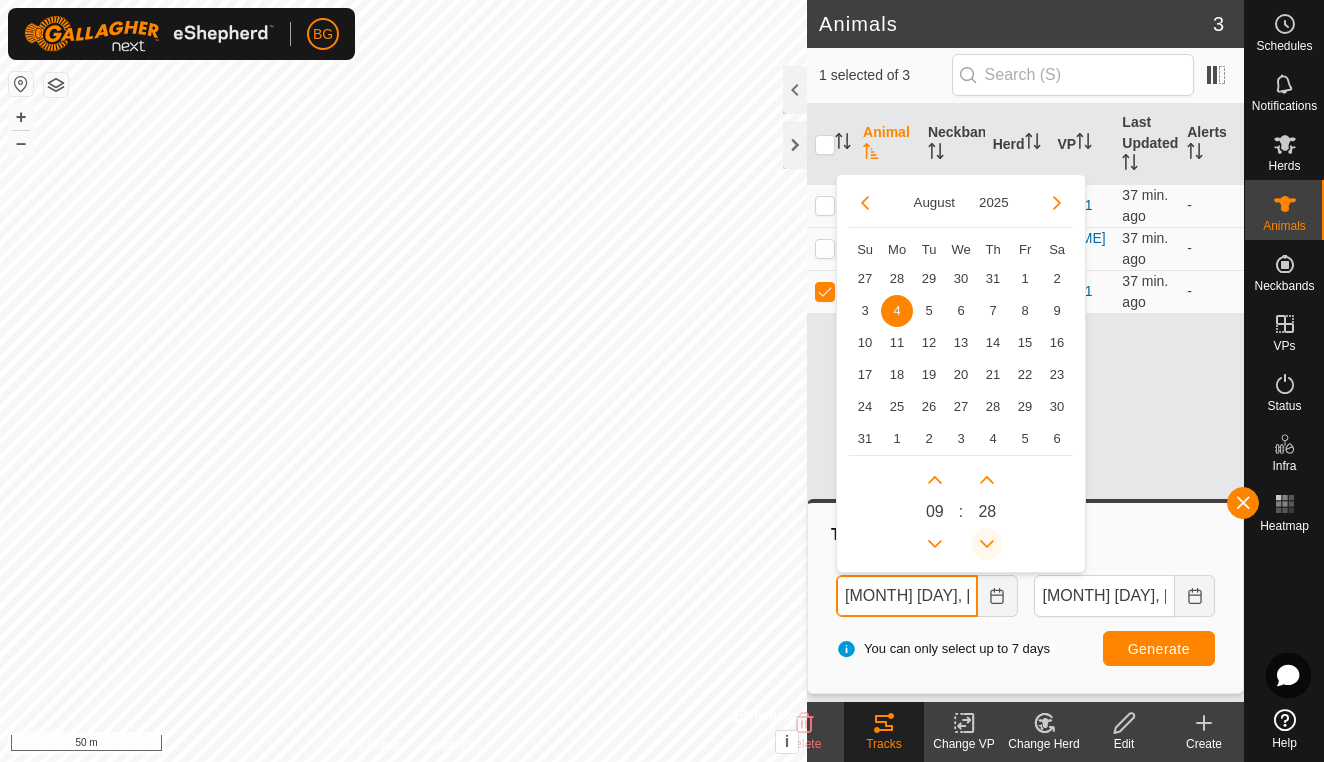 click 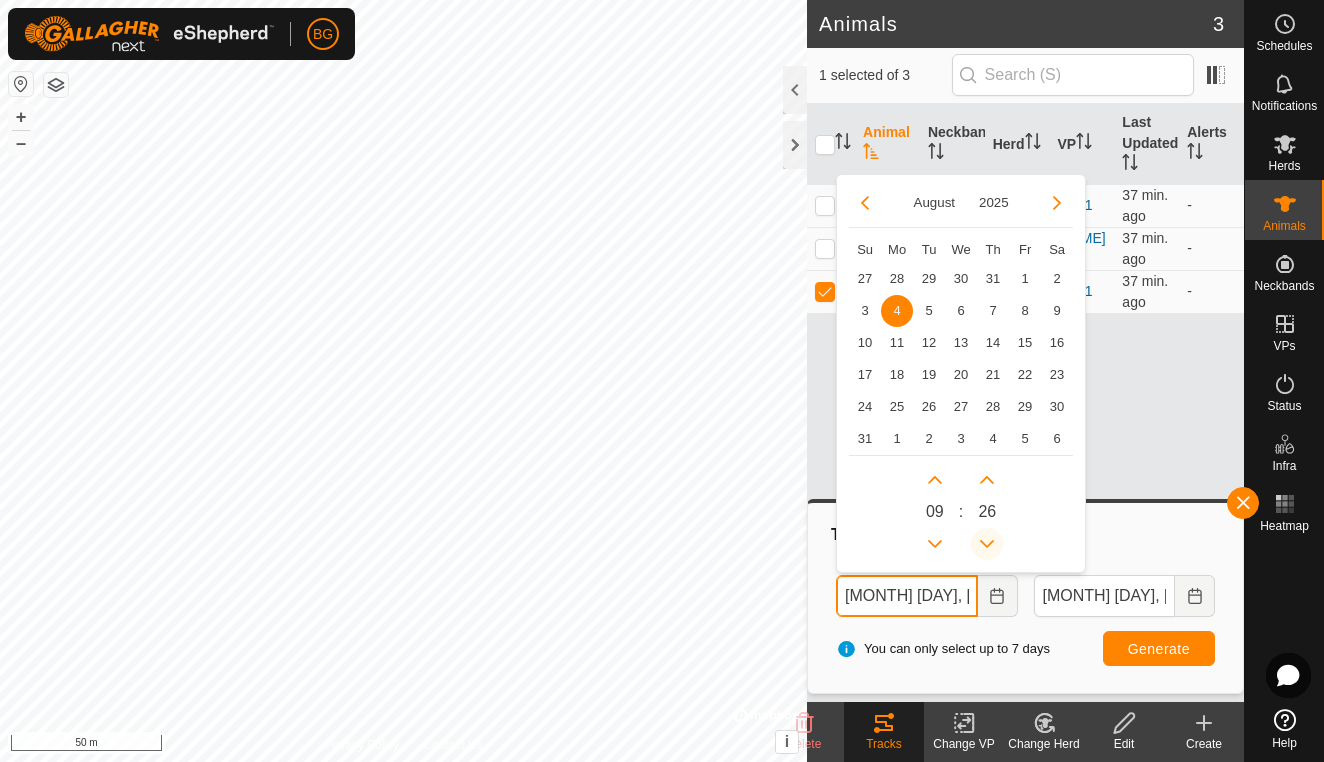 click at bounding box center [987, 544] 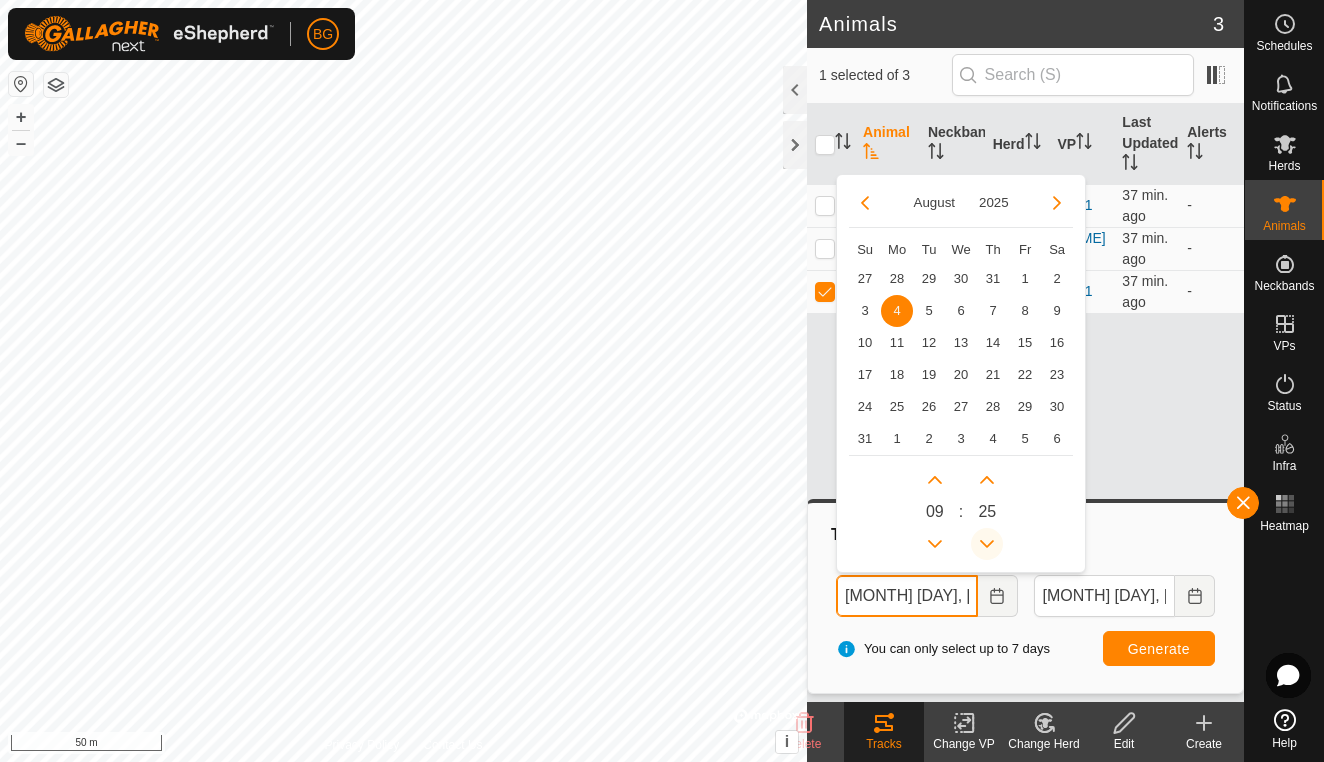 click 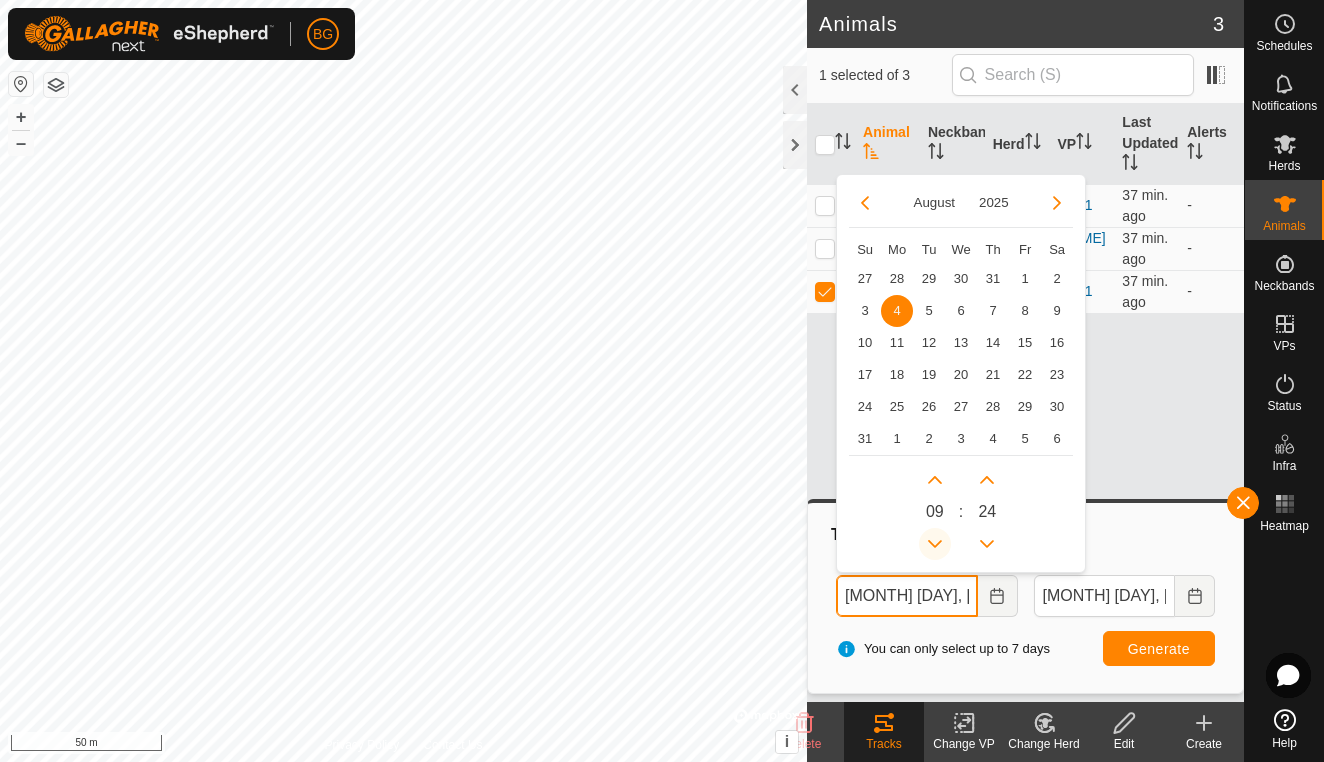 click at bounding box center (935, 544) 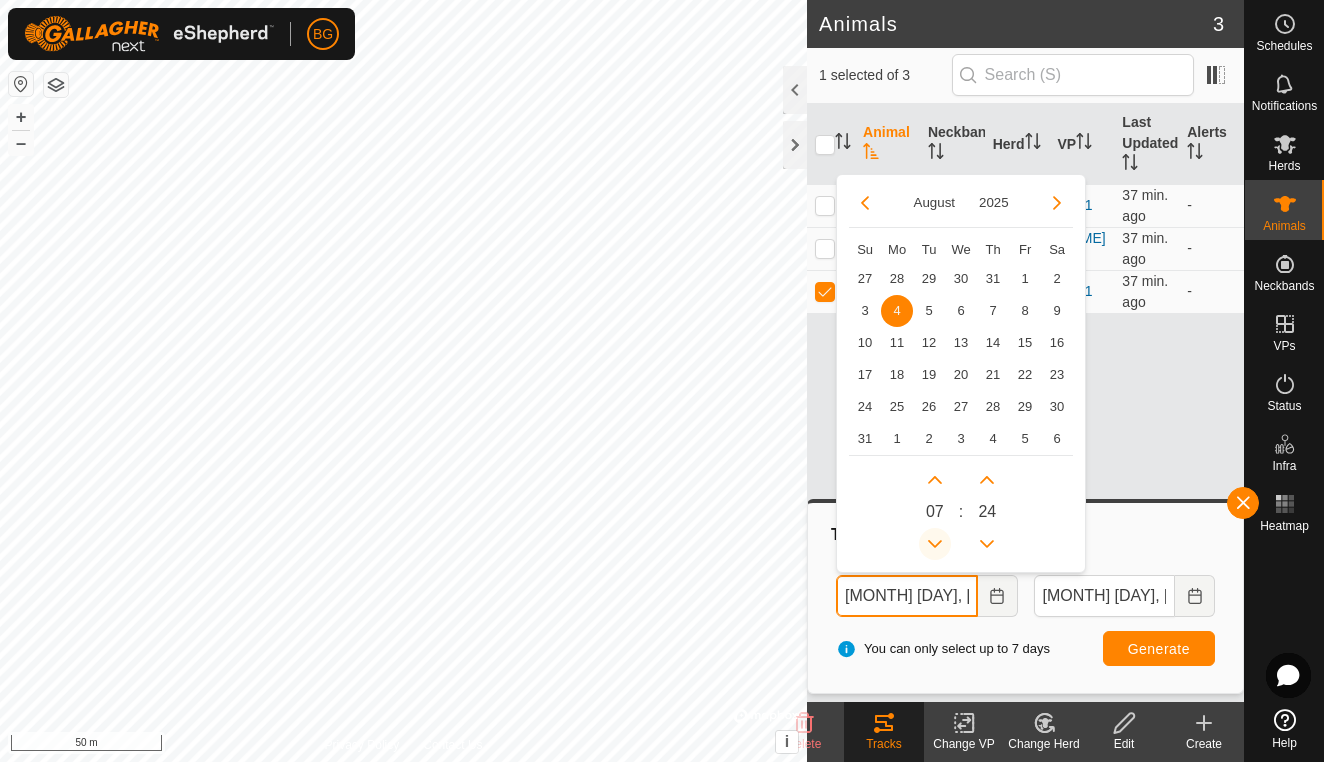 click at bounding box center [935, 544] 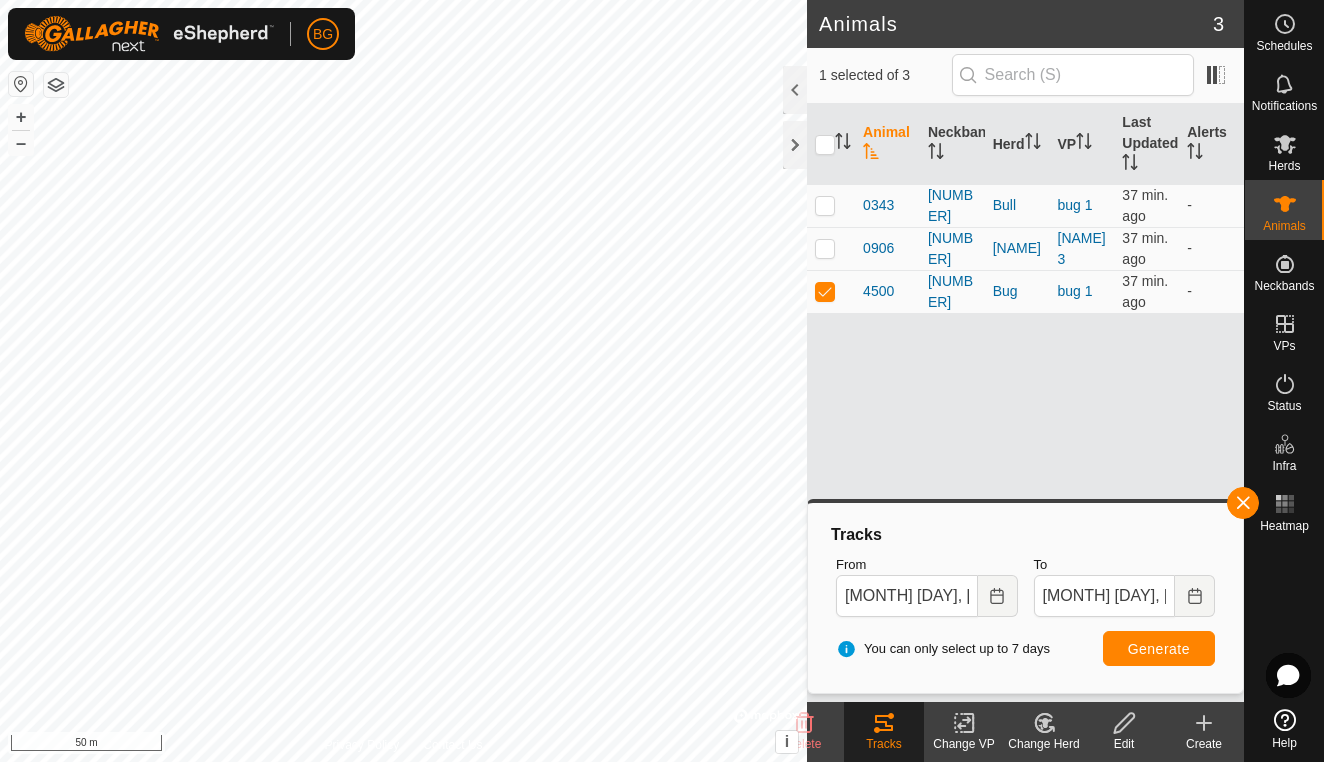 click on "Generate" at bounding box center [1159, 649] 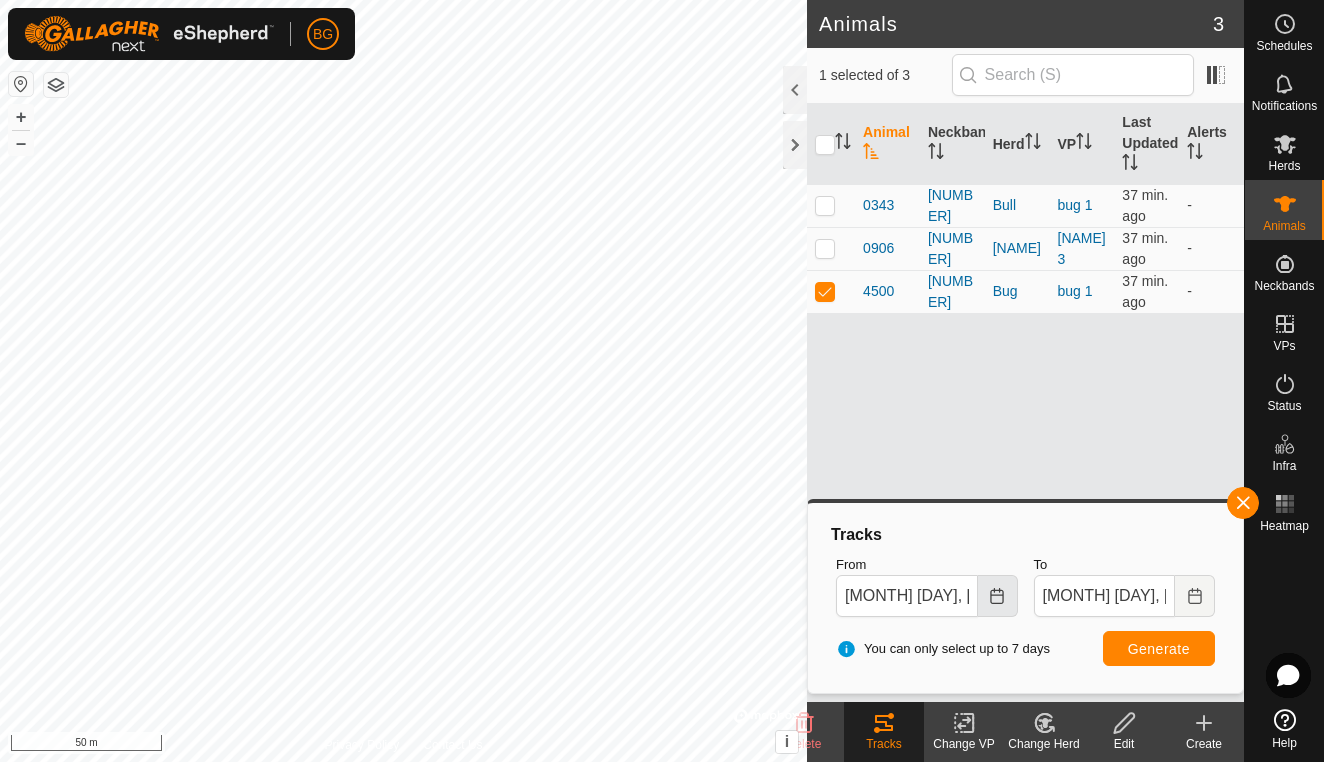 click 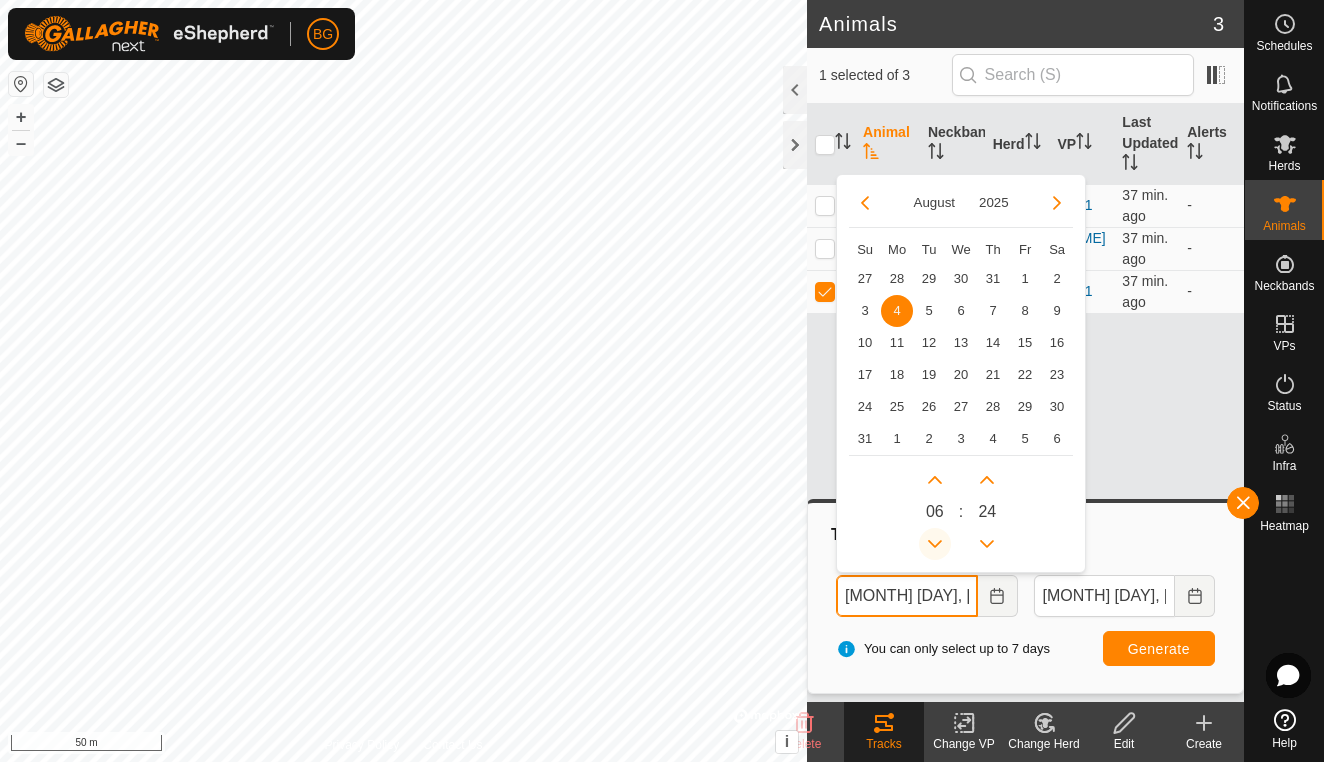 click at bounding box center (935, 544) 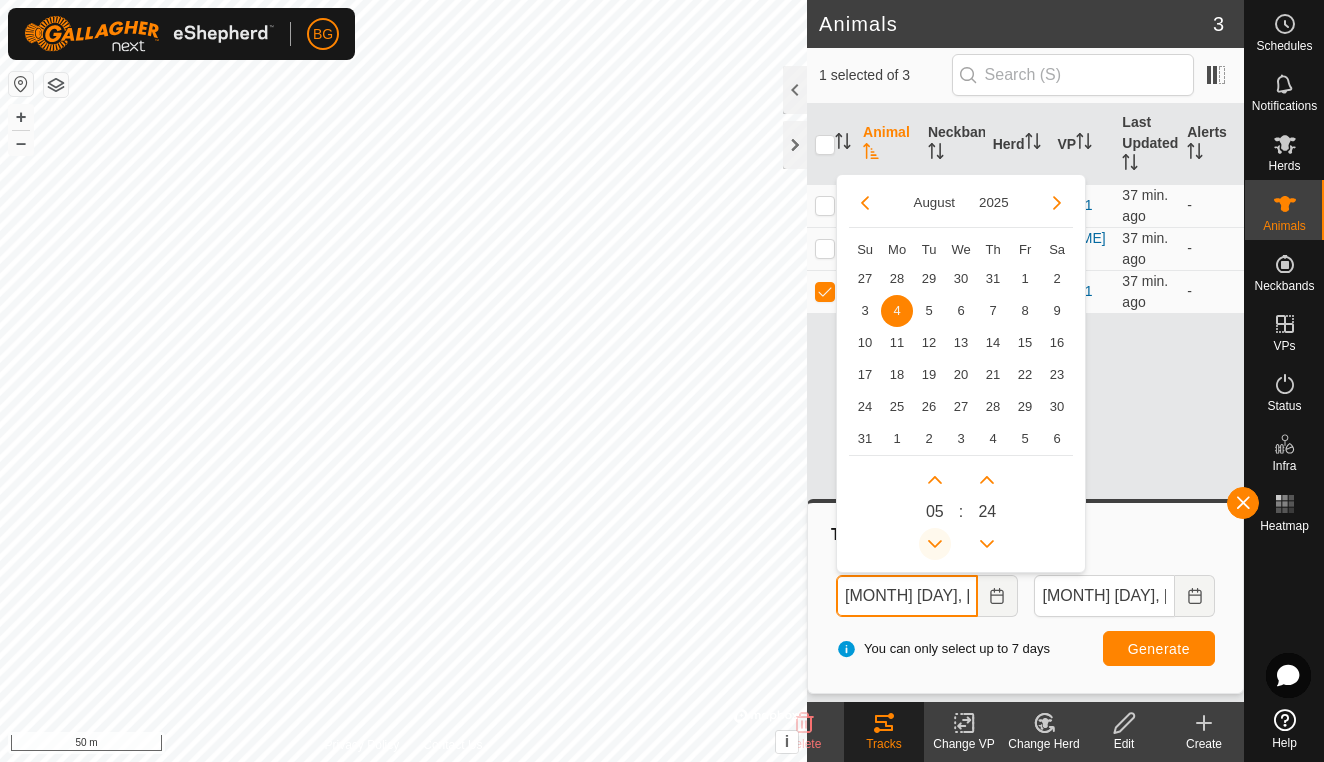 click at bounding box center [931, 544] 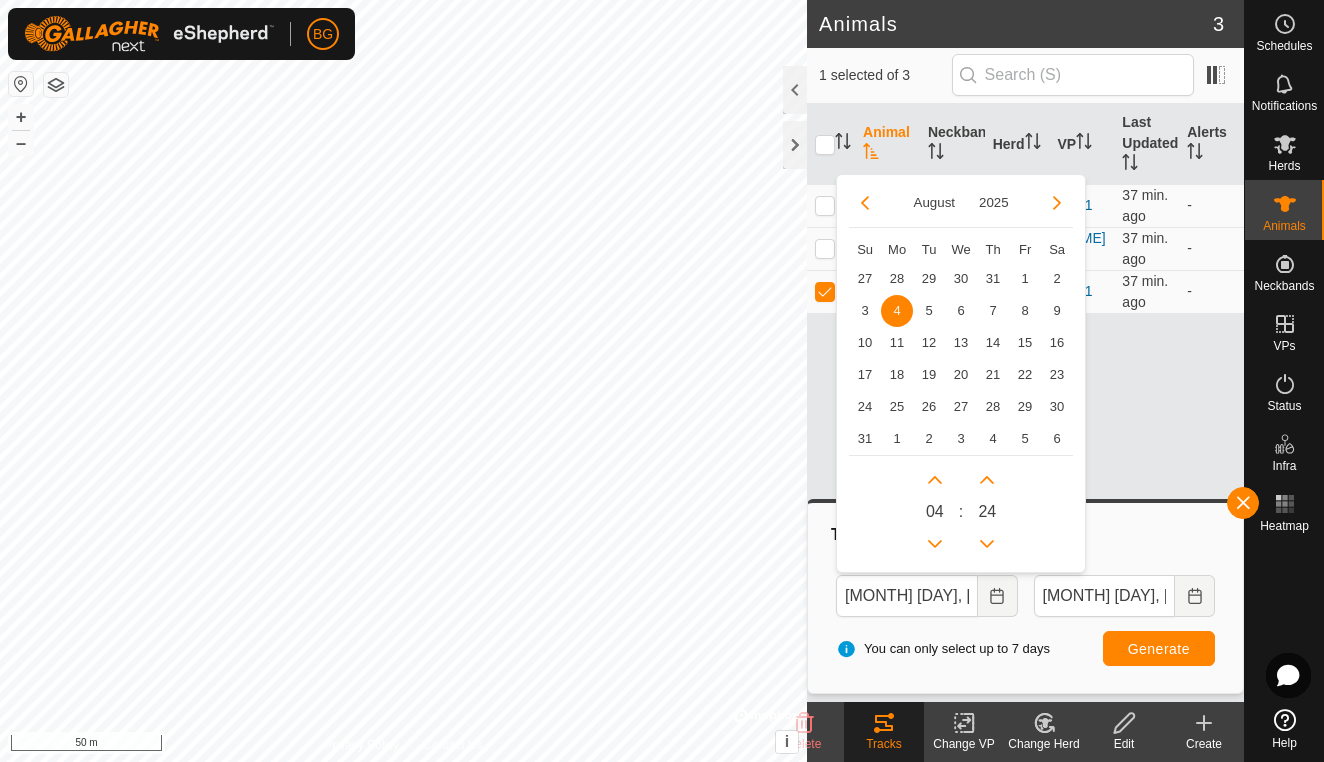 click on "Generate" at bounding box center (1159, 649) 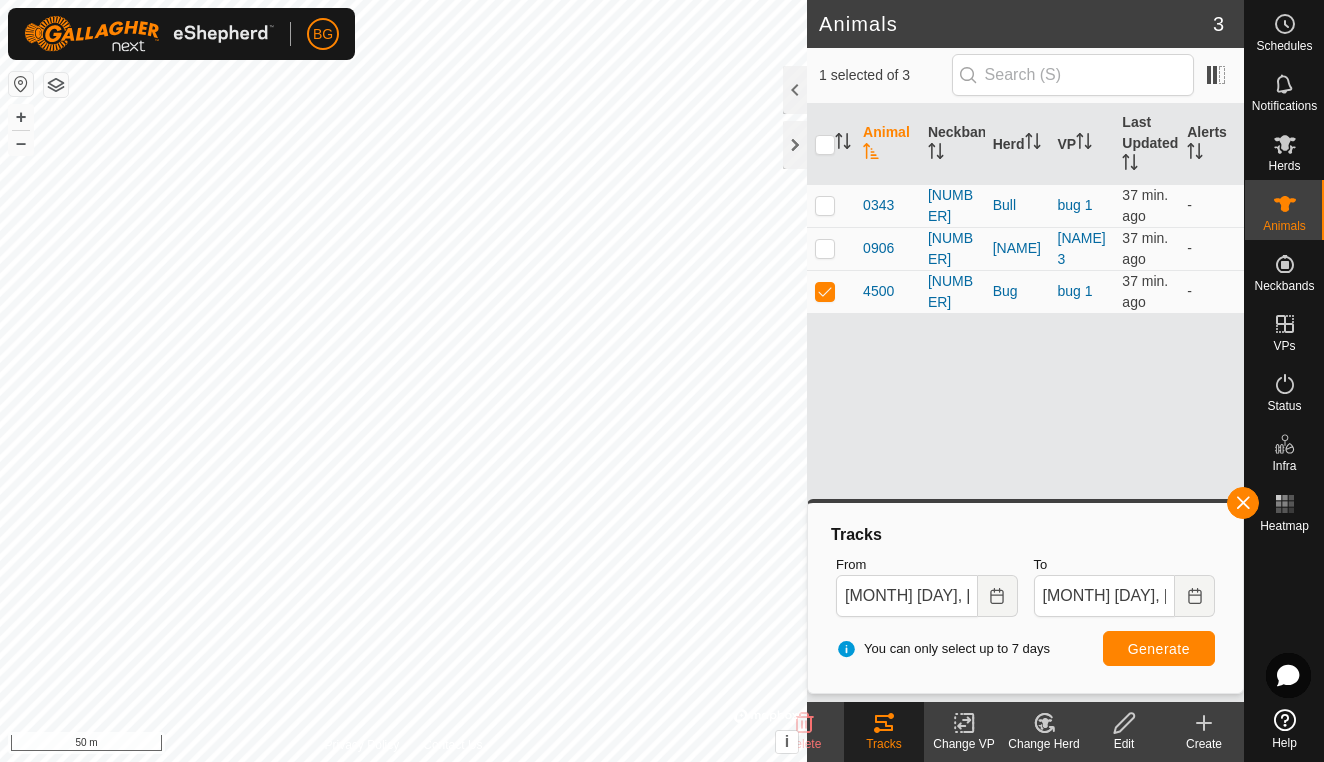 click on "Generate" at bounding box center (1159, 649) 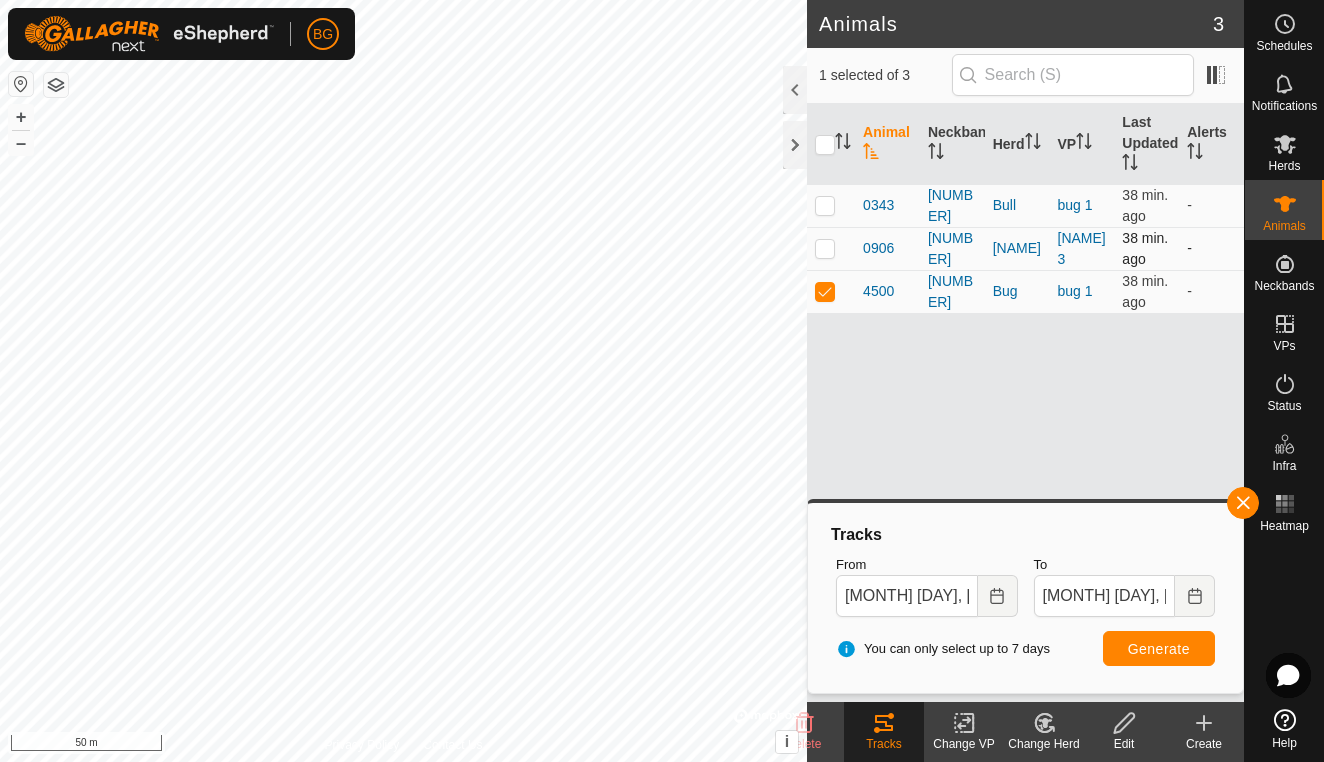 click at bounding box center (825, 248) 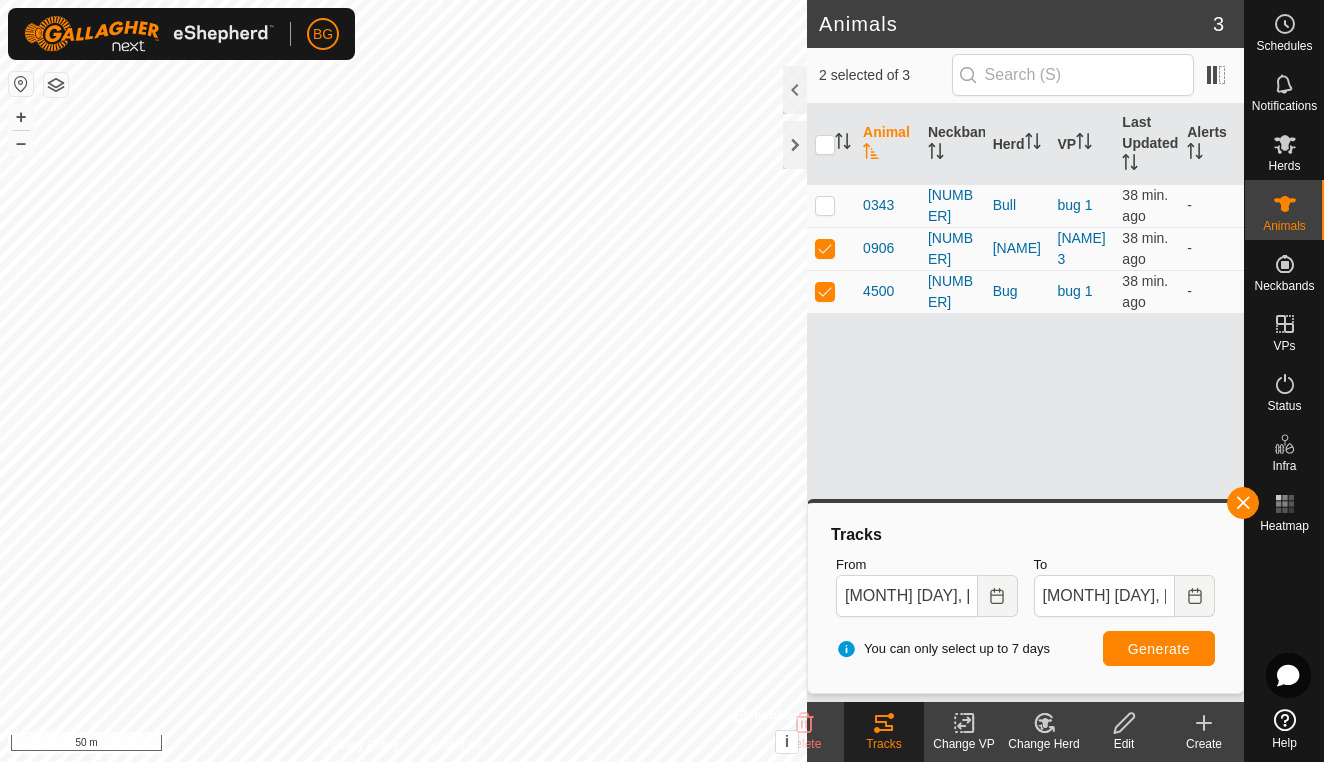 click on "Generate" at bounding box center (1159, 649) 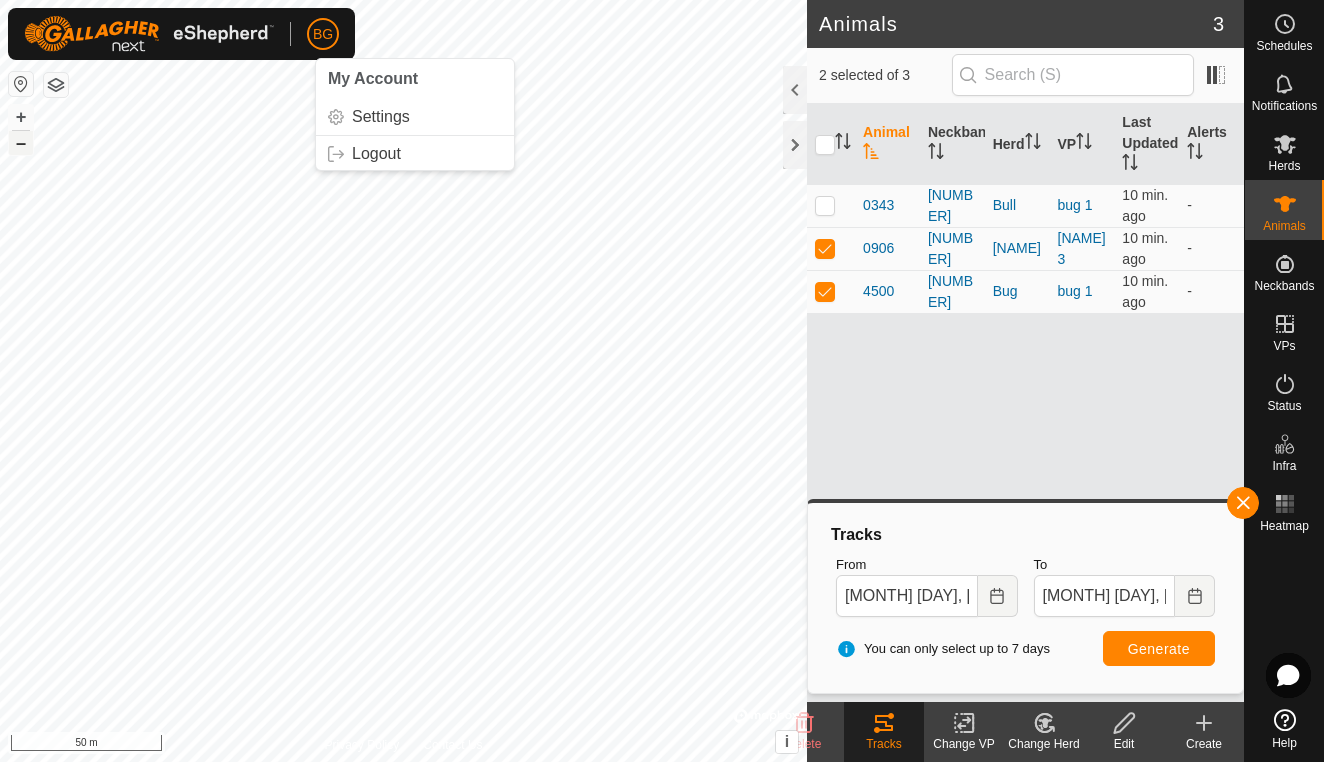 click on "–" at bounding box center (21, 143) 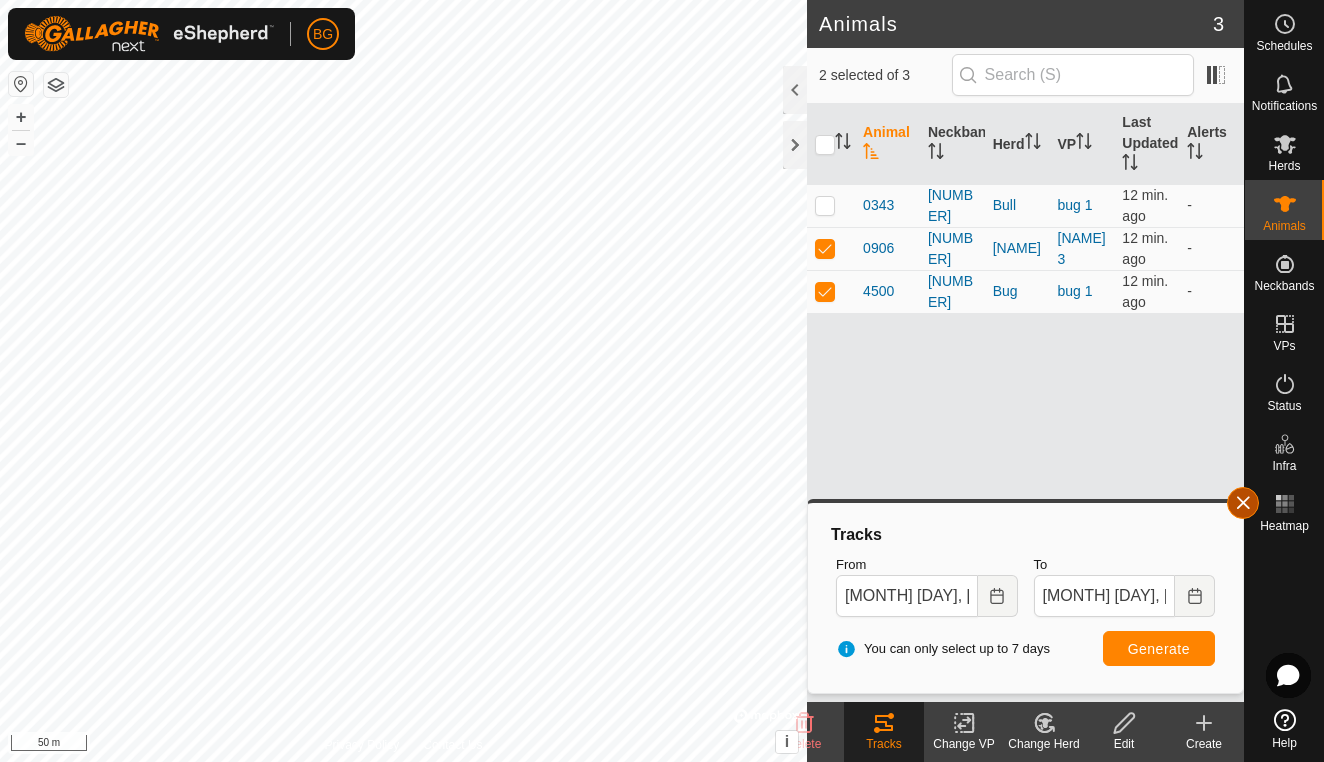 click at bounding box center (1243, 503) 